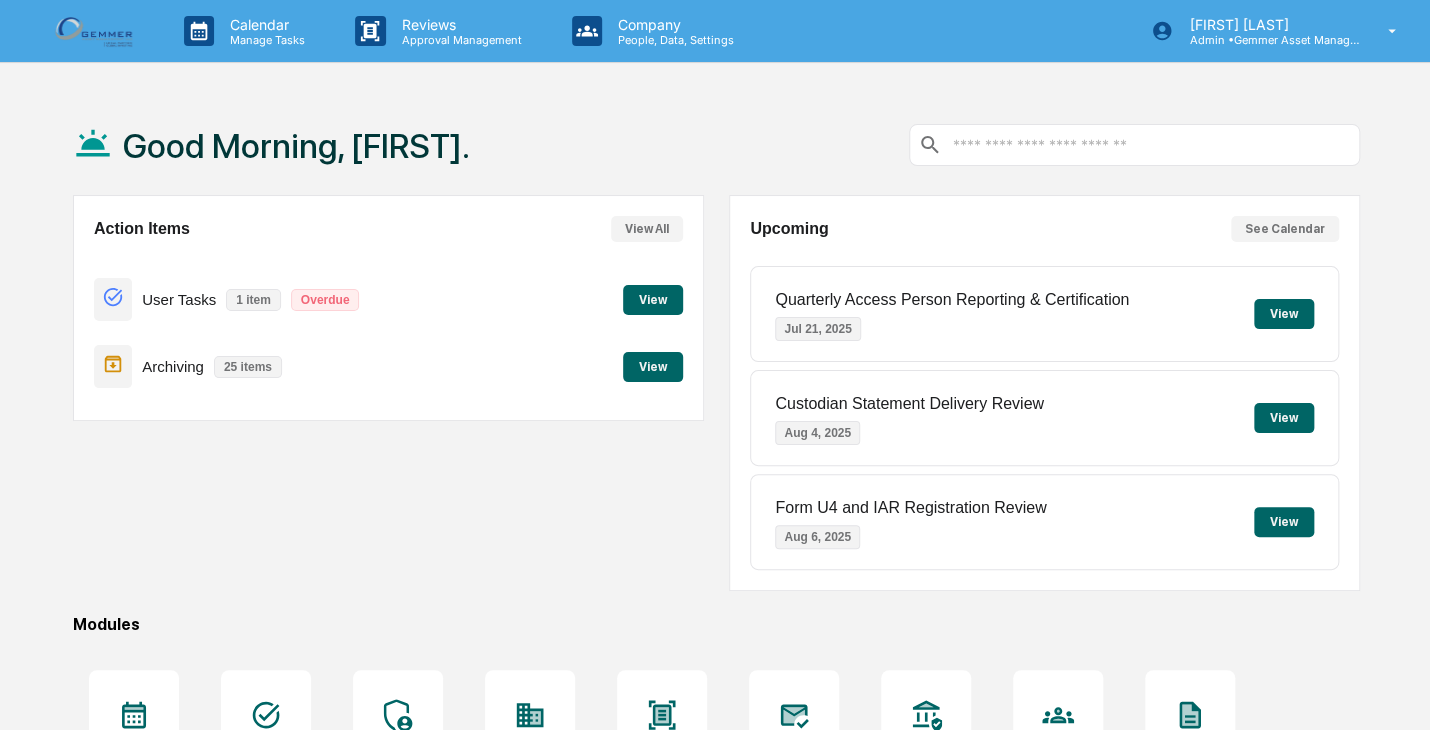 scroll, scrollTop: 0, scrollLeft: 0, axis: both 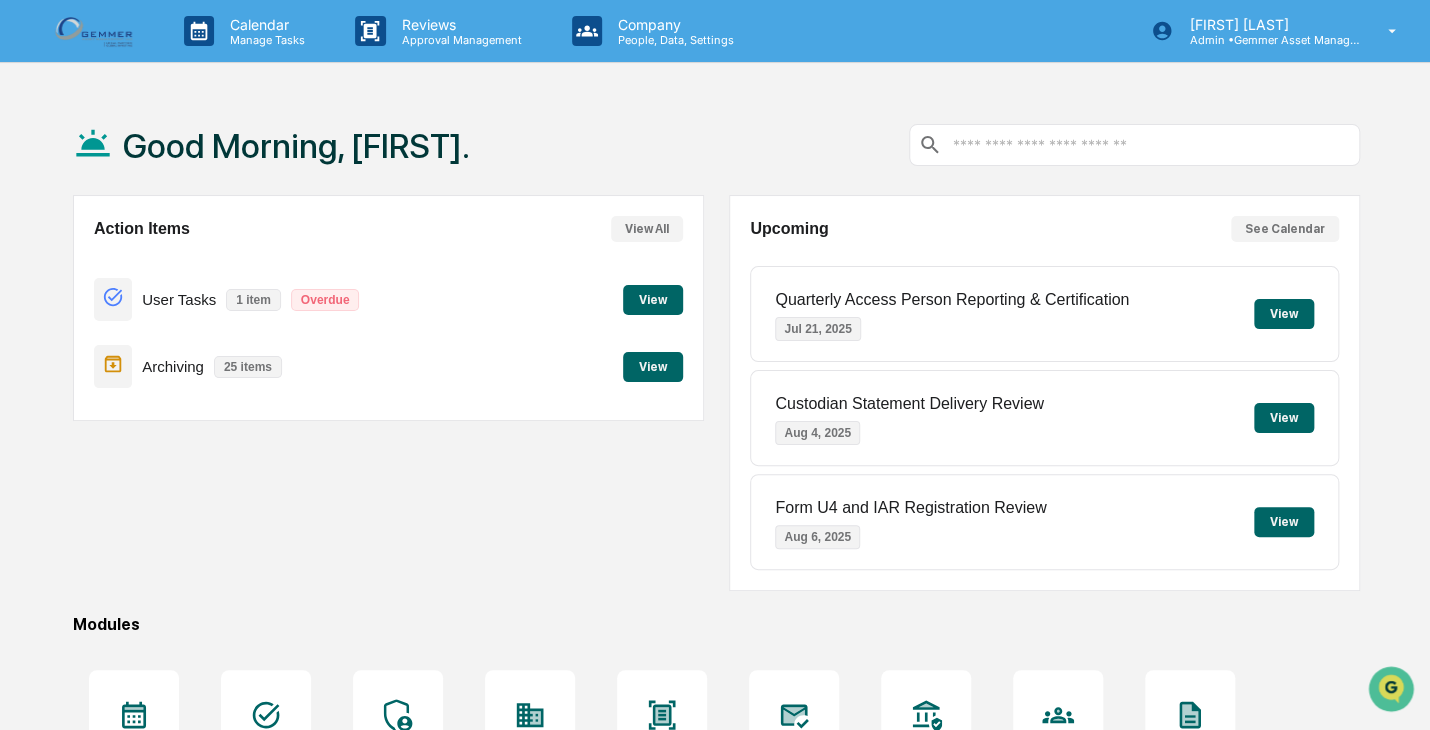 click on "View" at bounding box center (653, 367) 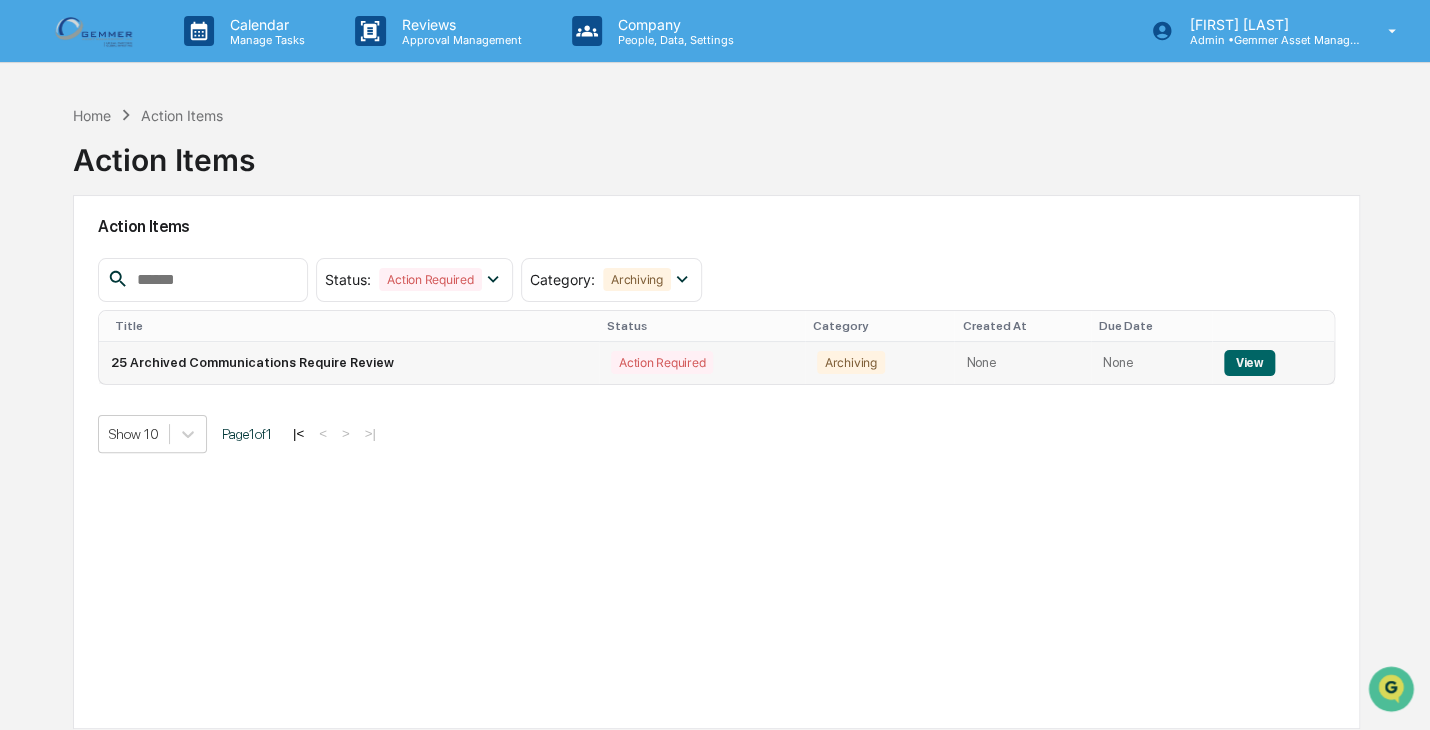 click on "View" at bounding box center (1249, 363) 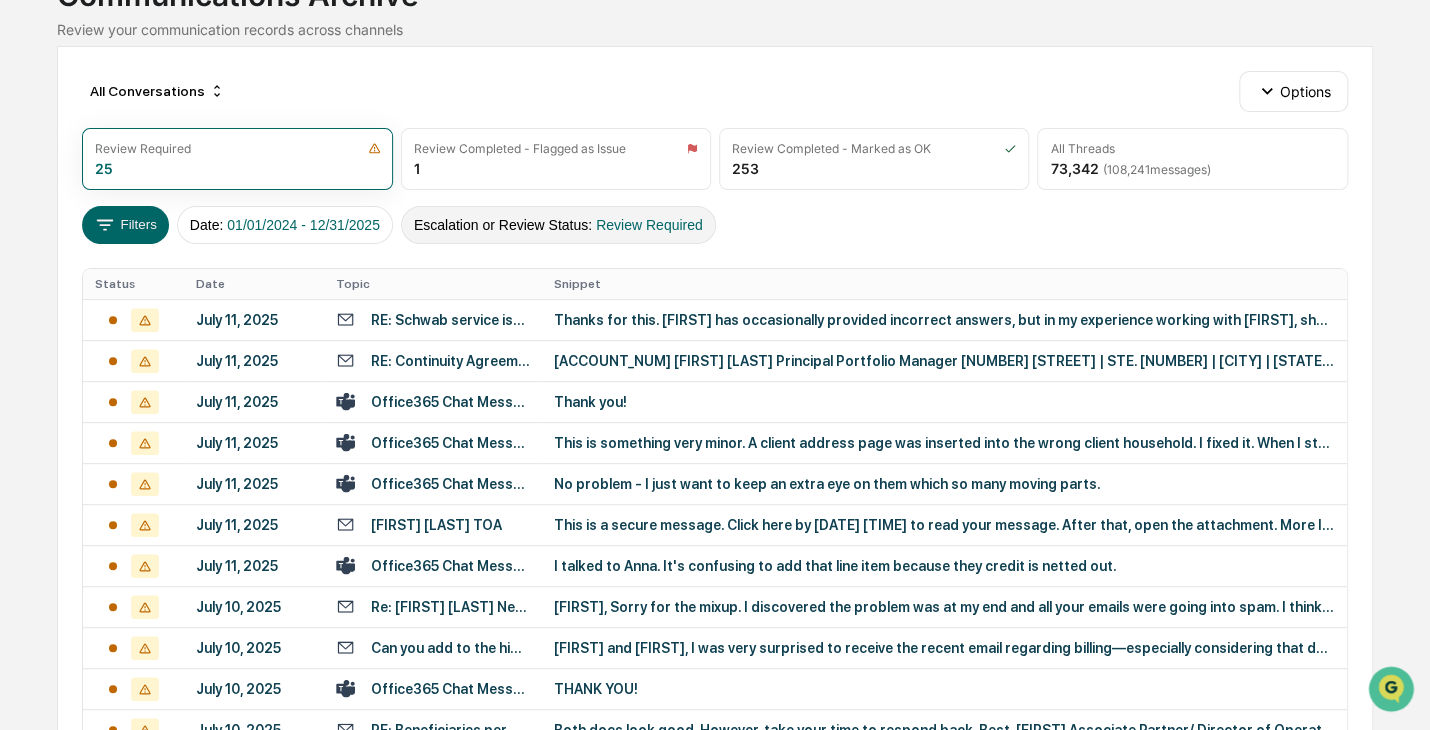 scroll, scrollTop: 0, scrollLeft: 0, axis: both 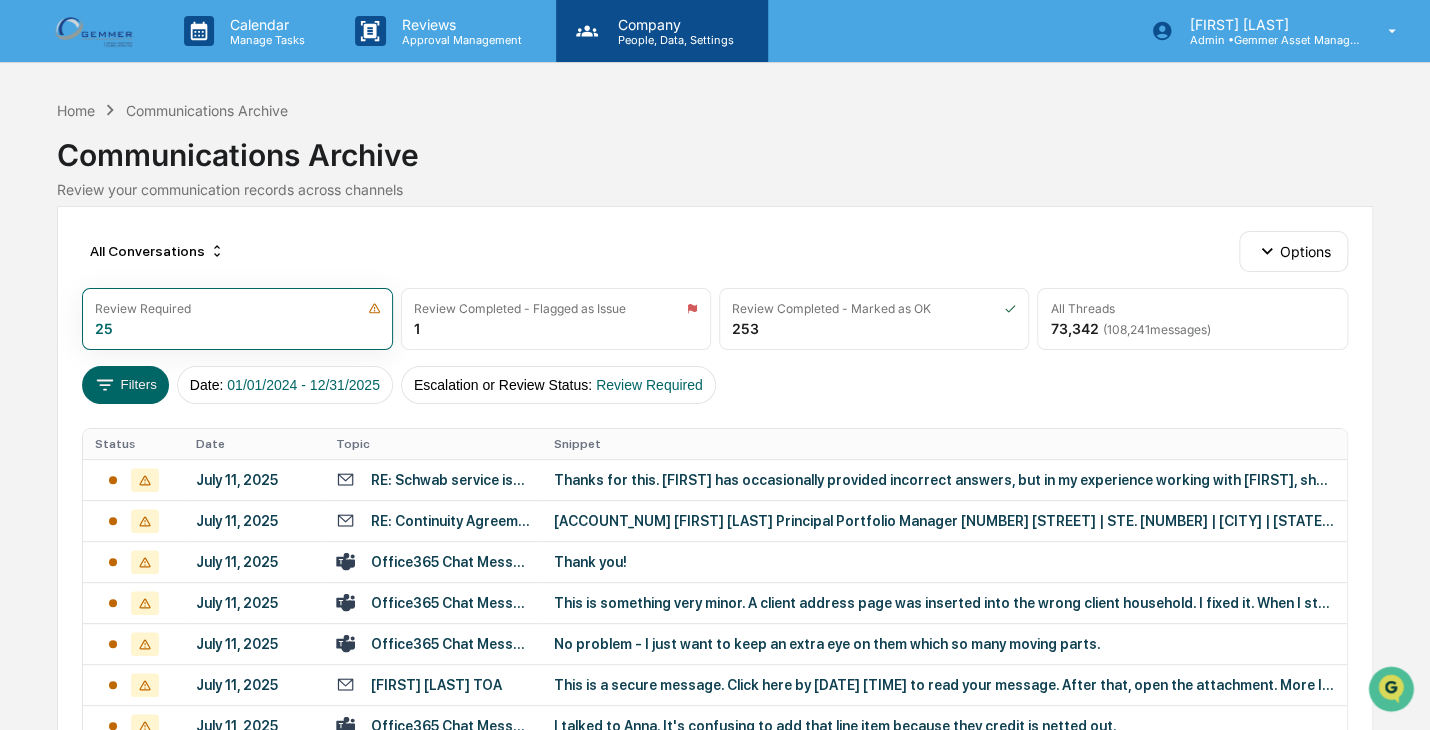 click on "Company People, Data, Settings" at bounding box center (662, 31) 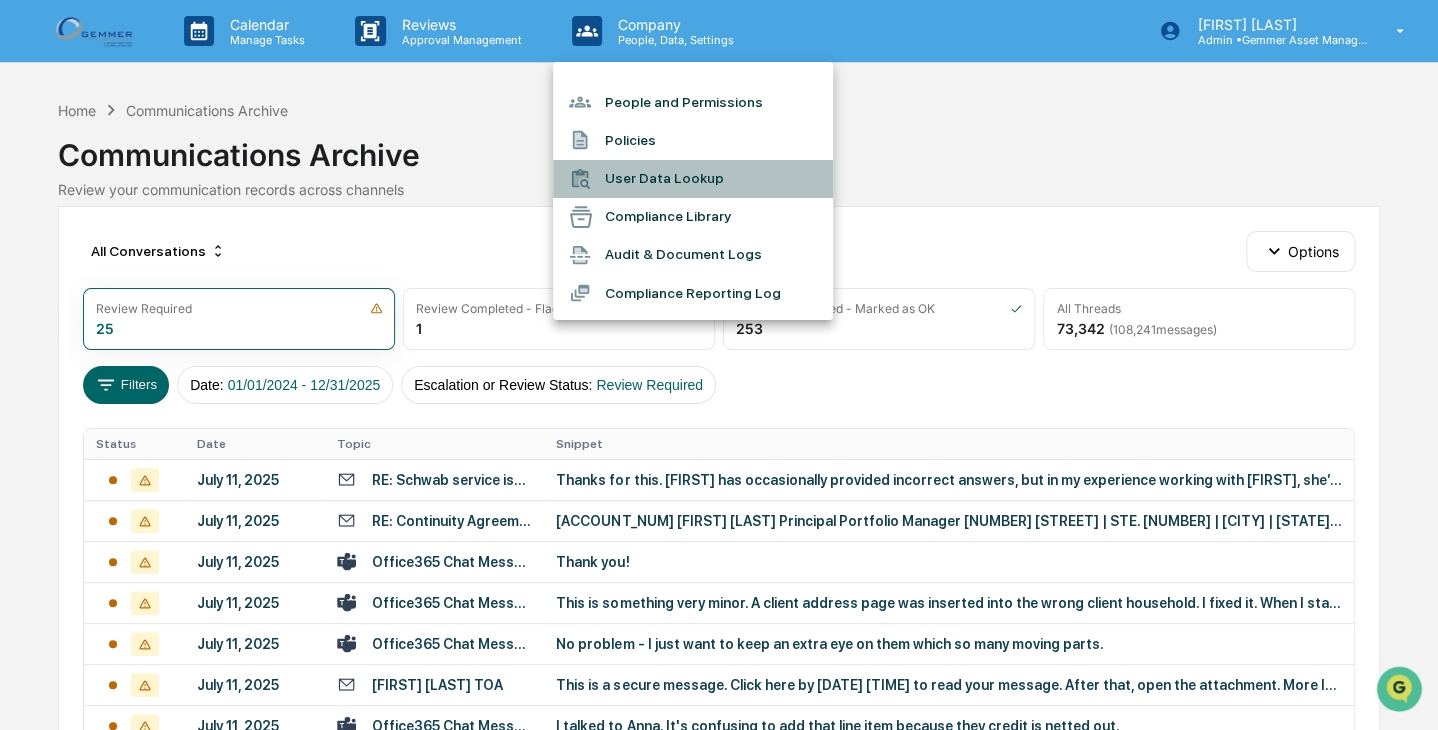 click on "User Data Lookup" at bounding box center [693, 179] 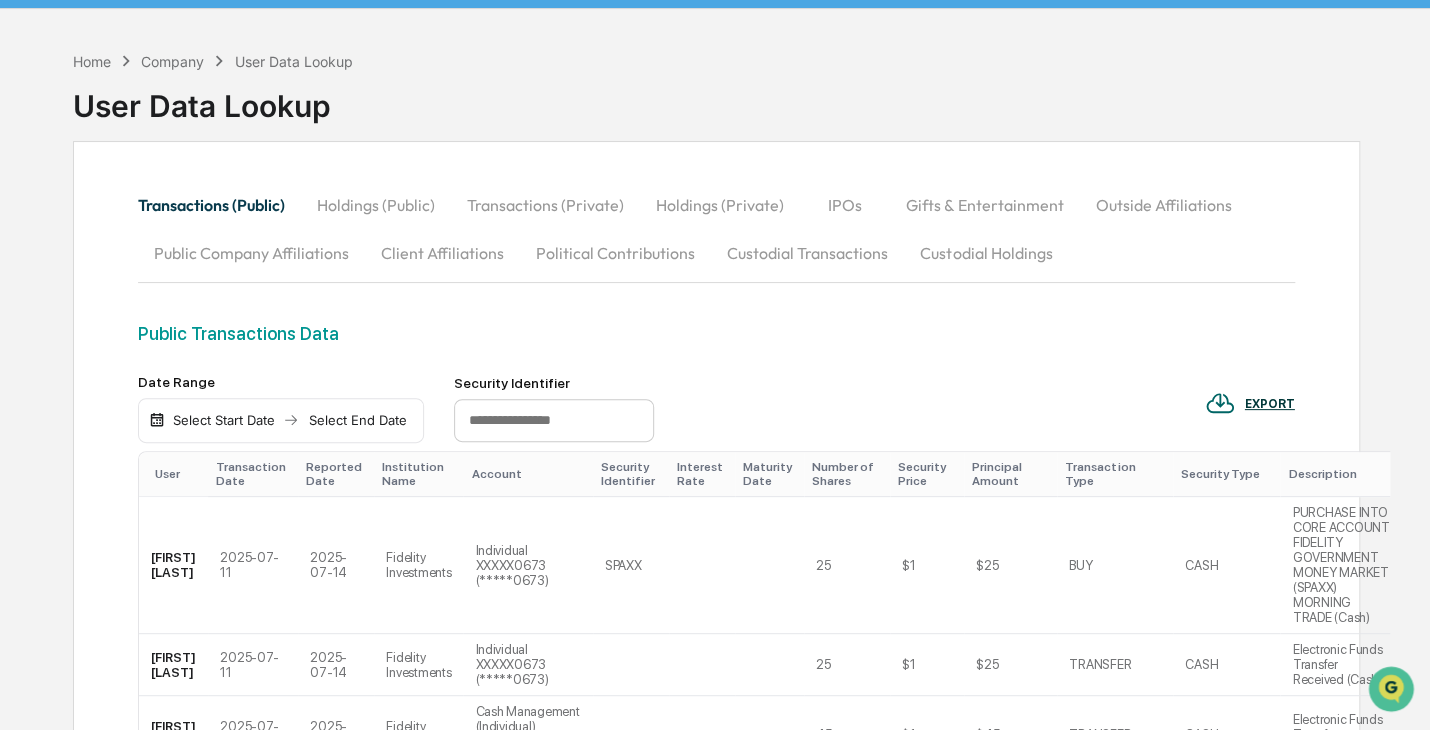 scroll, scrollTop: 0, scrollLeft: 0, axis: both 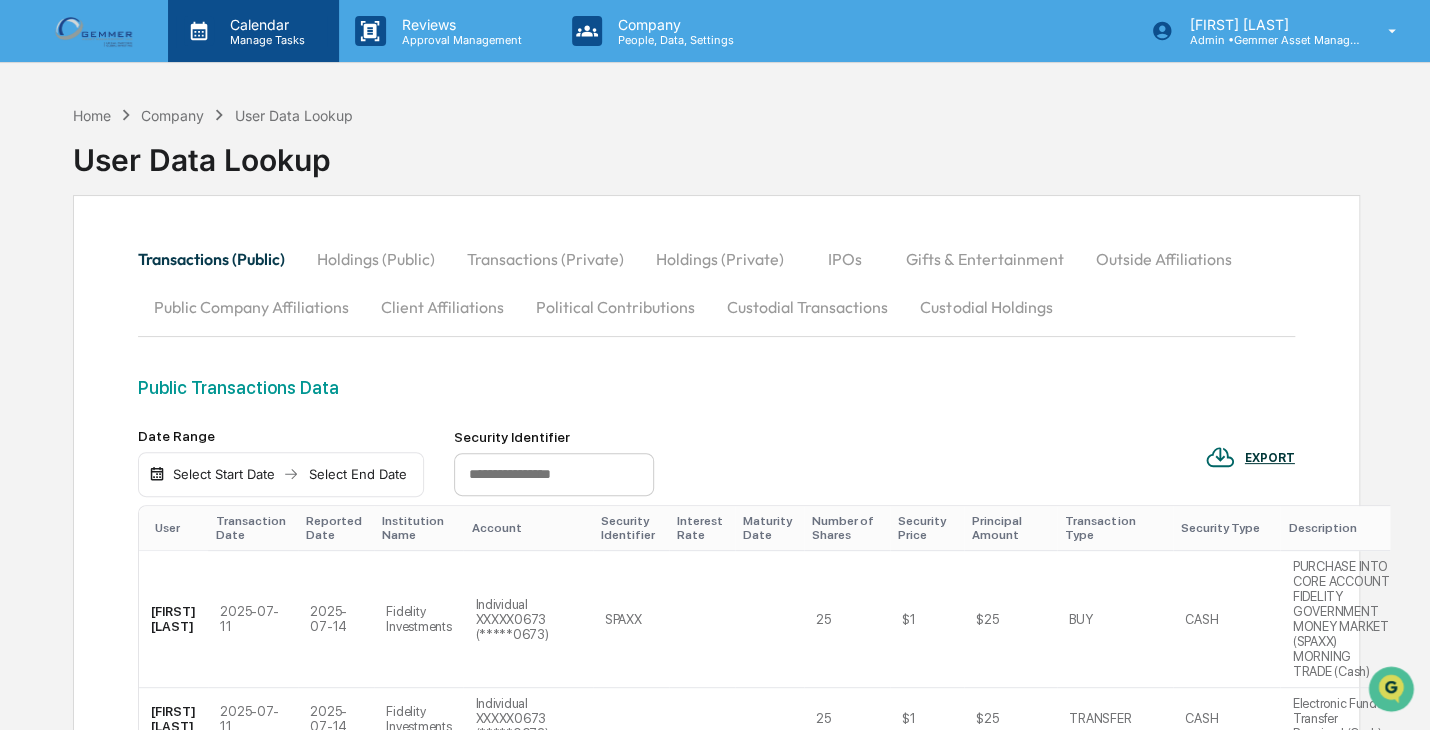 click on "Manage Tasks" at bounding box center (264, 40) 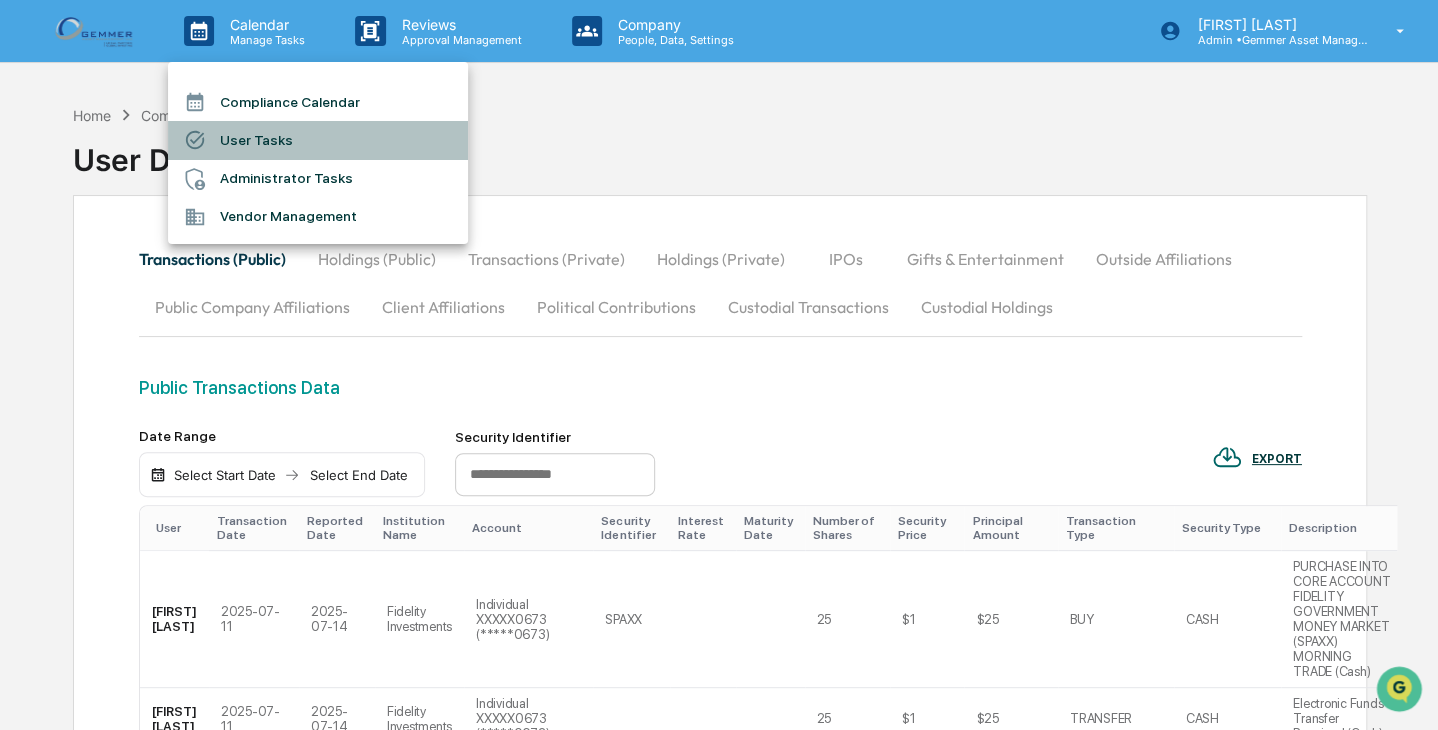 click on "User Tasks" at bounding box center (318, 140) 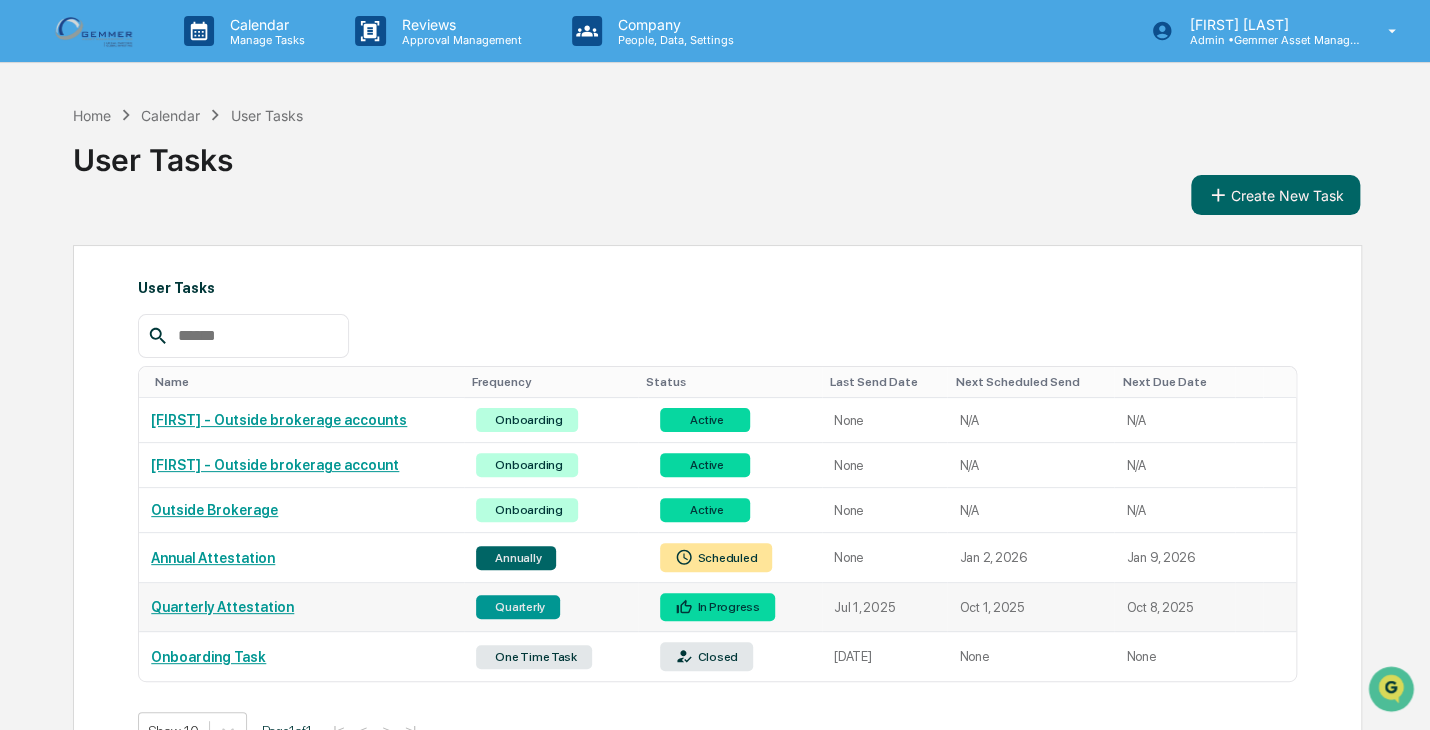 click on "In Progress" at bounding box center (726, 607) 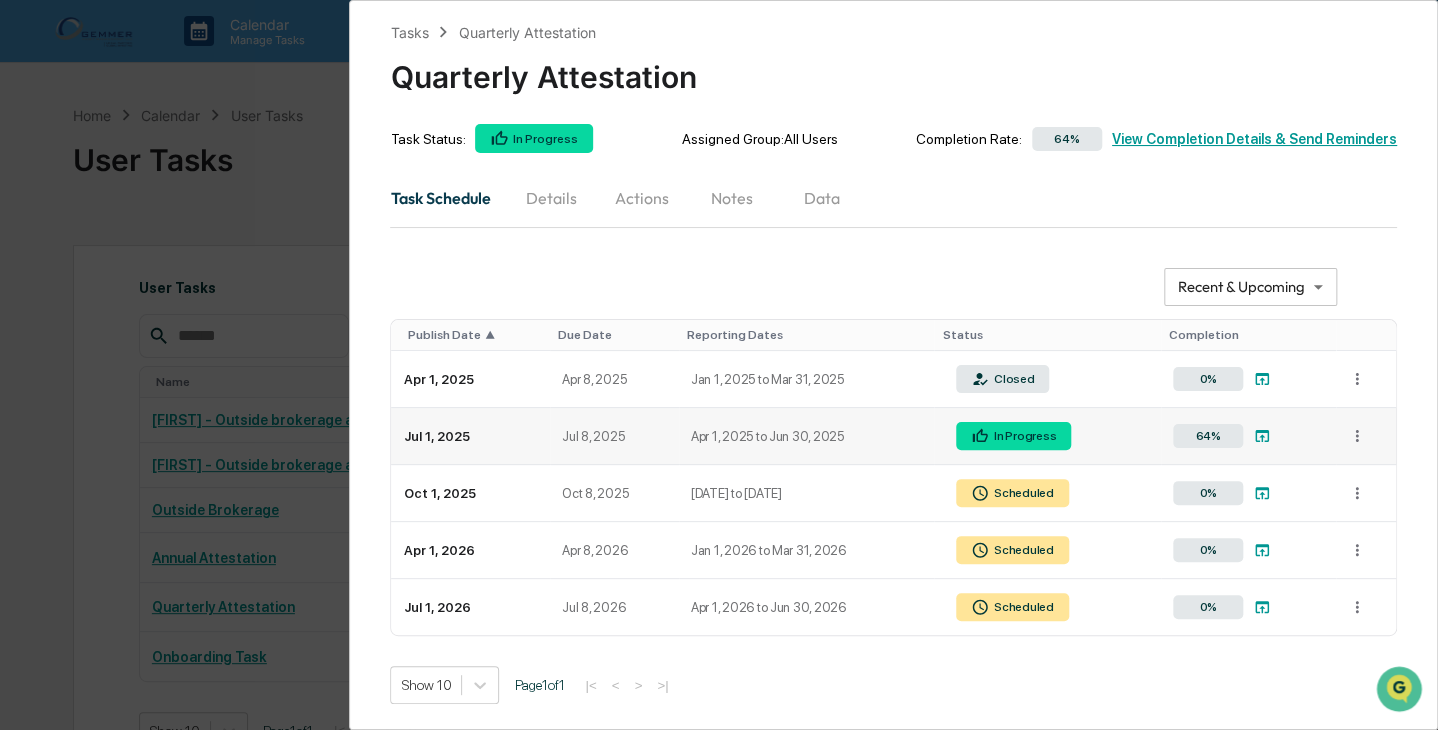 click on "Apr 1, 2025 to Jun 30, 2025" at bounding box center (807, 436) 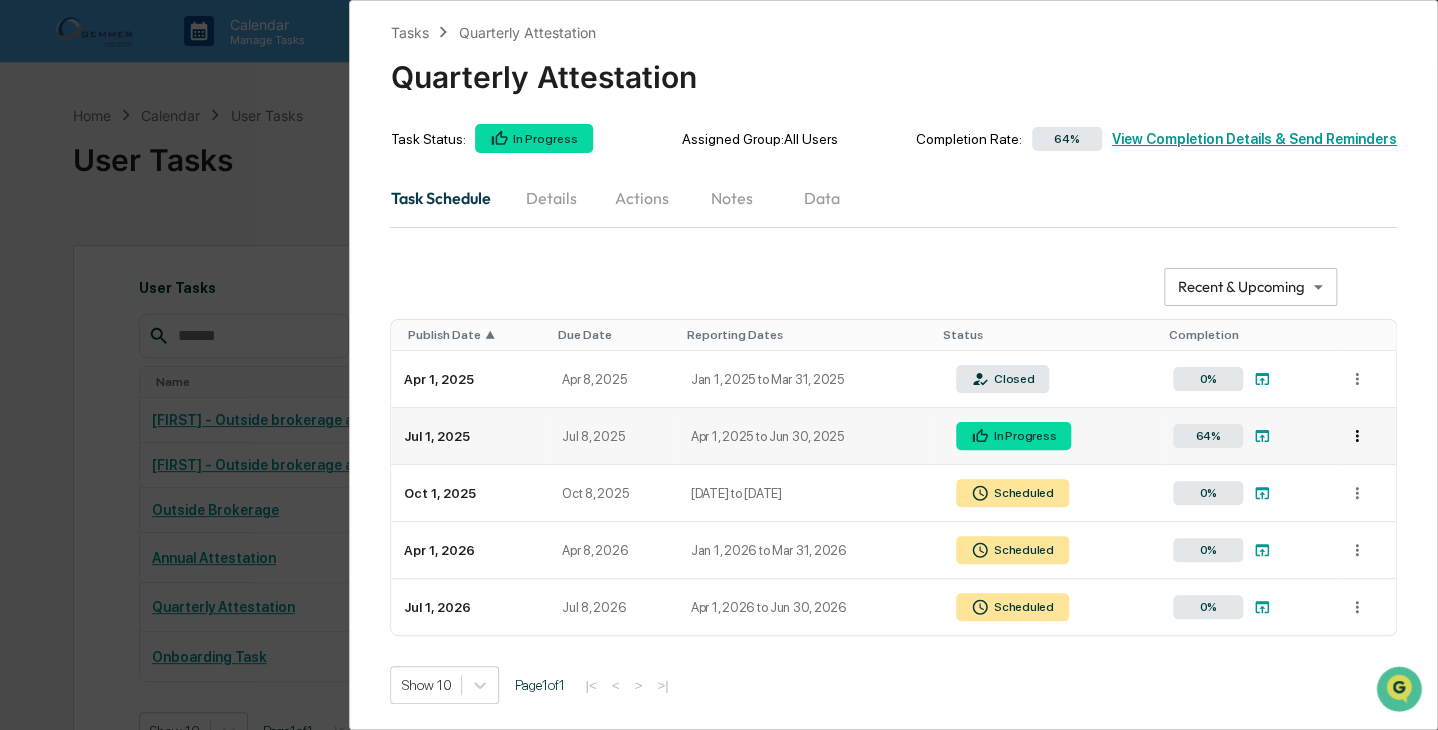 click on "**********" at bounding box center (719, 365) 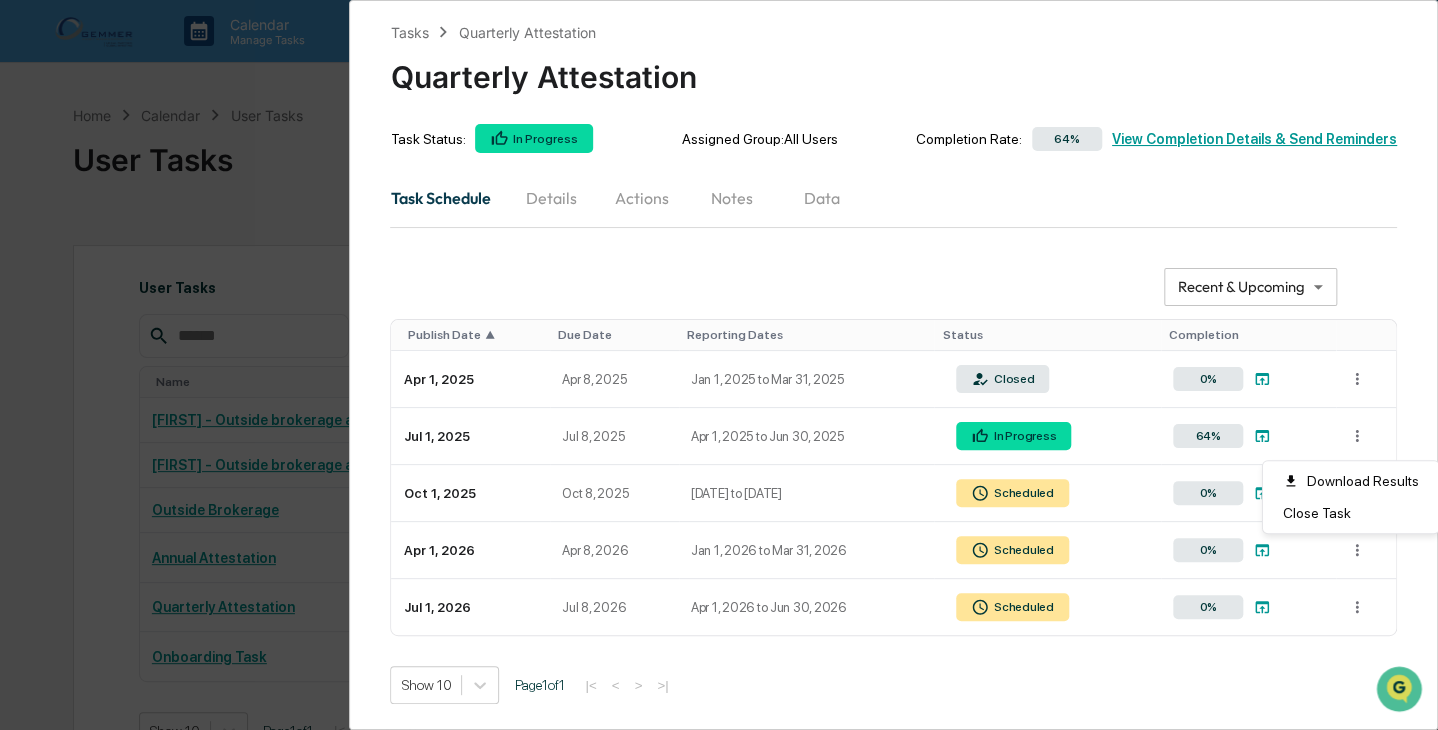 click on "**********" at bounding box center [719, 365] 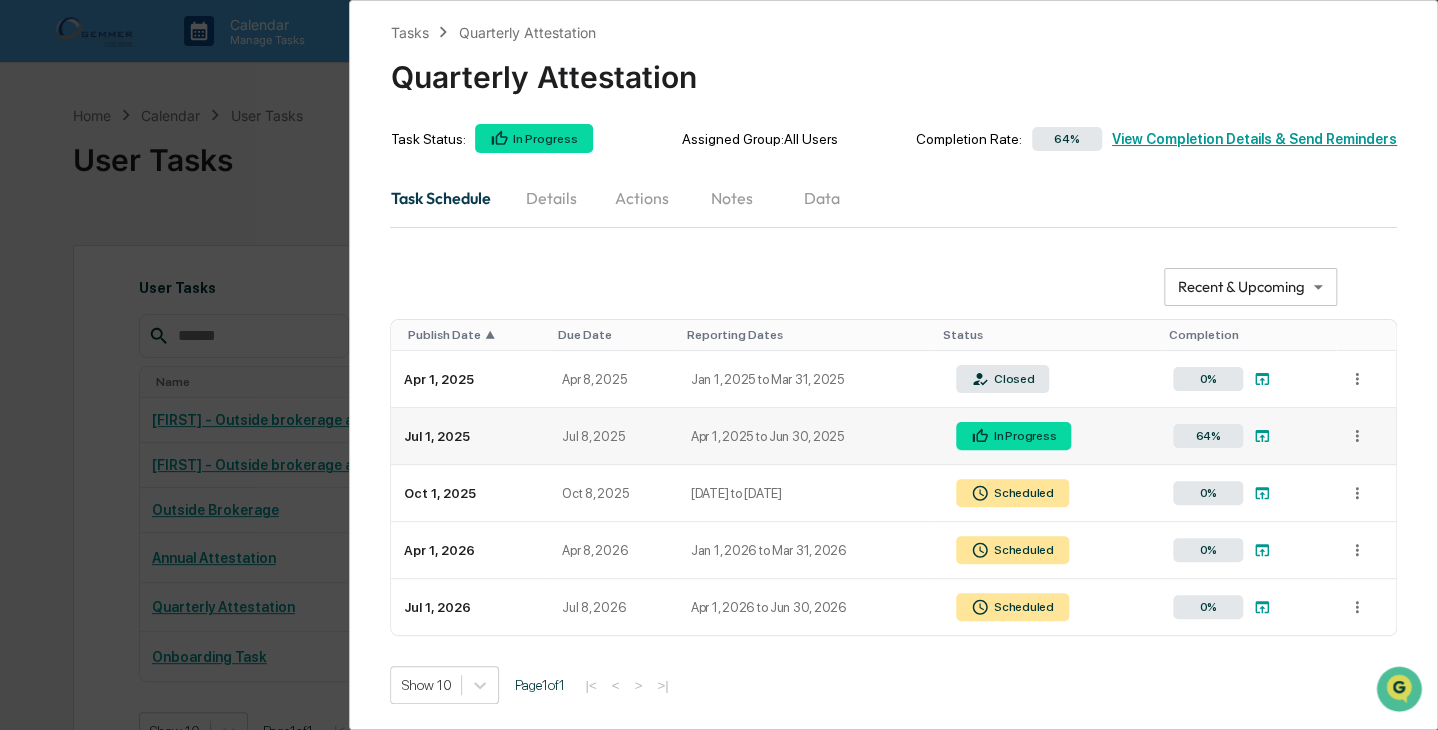 click on "Jul 1, 2025" at bounding box center [470, 436] 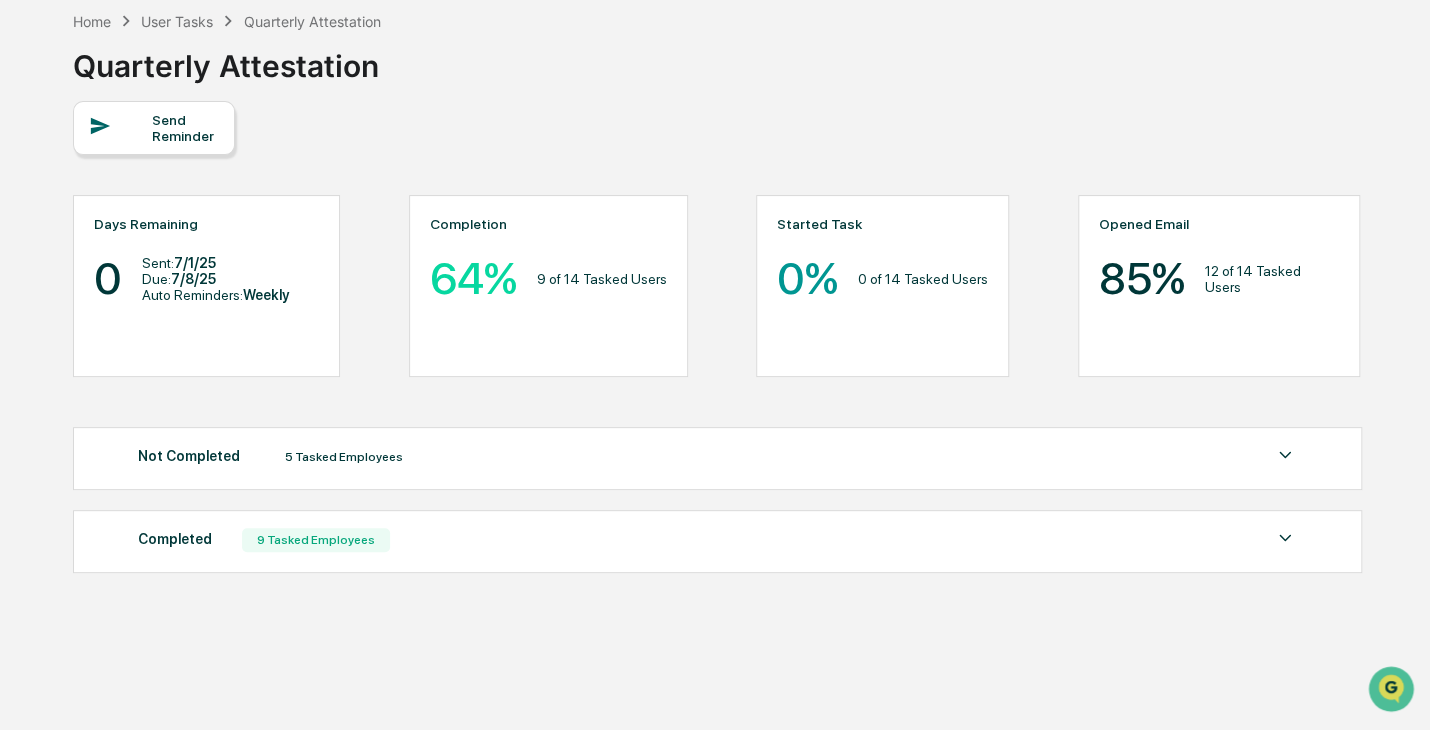 scroll, scrollTop: 95, scrollLeft: 0, axis: vertical 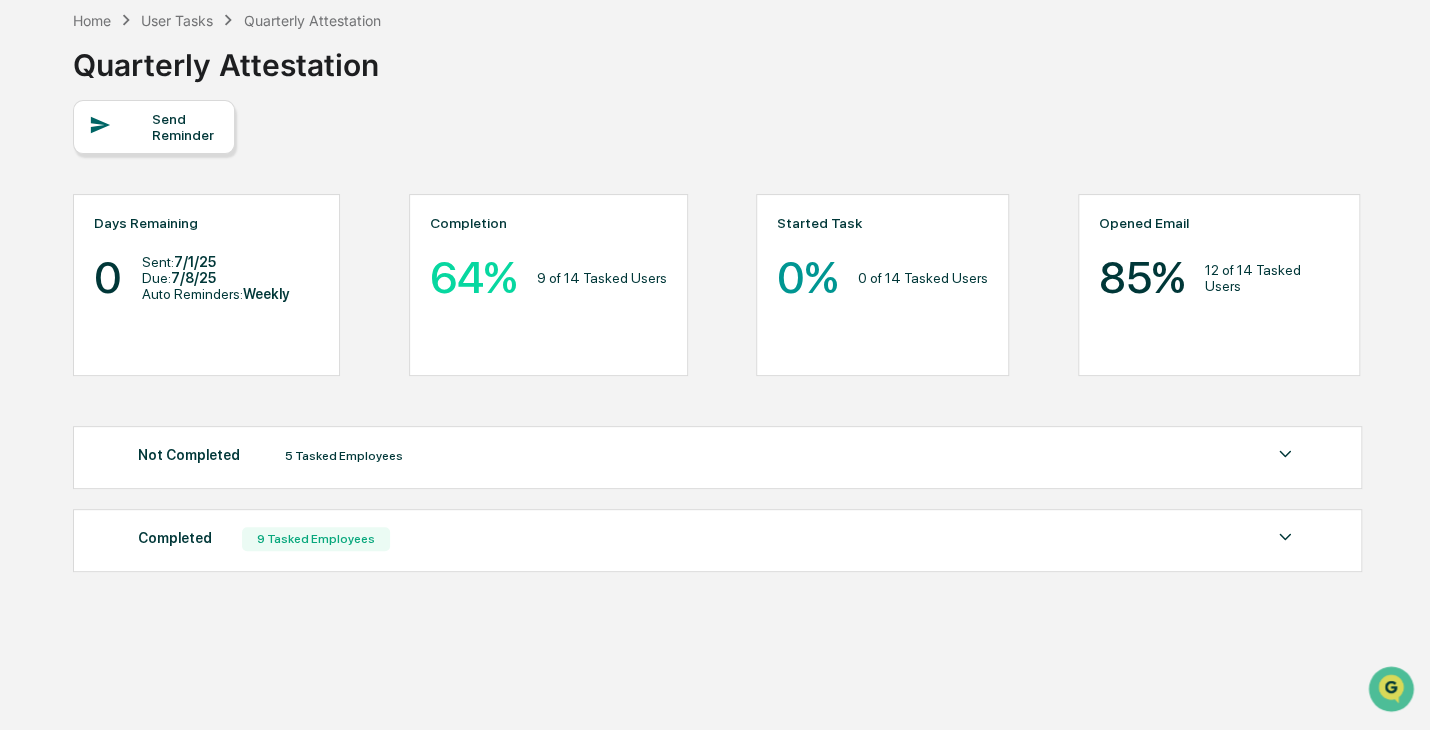 click on "5 Tasked Employees" at bounding box center [344, 456] 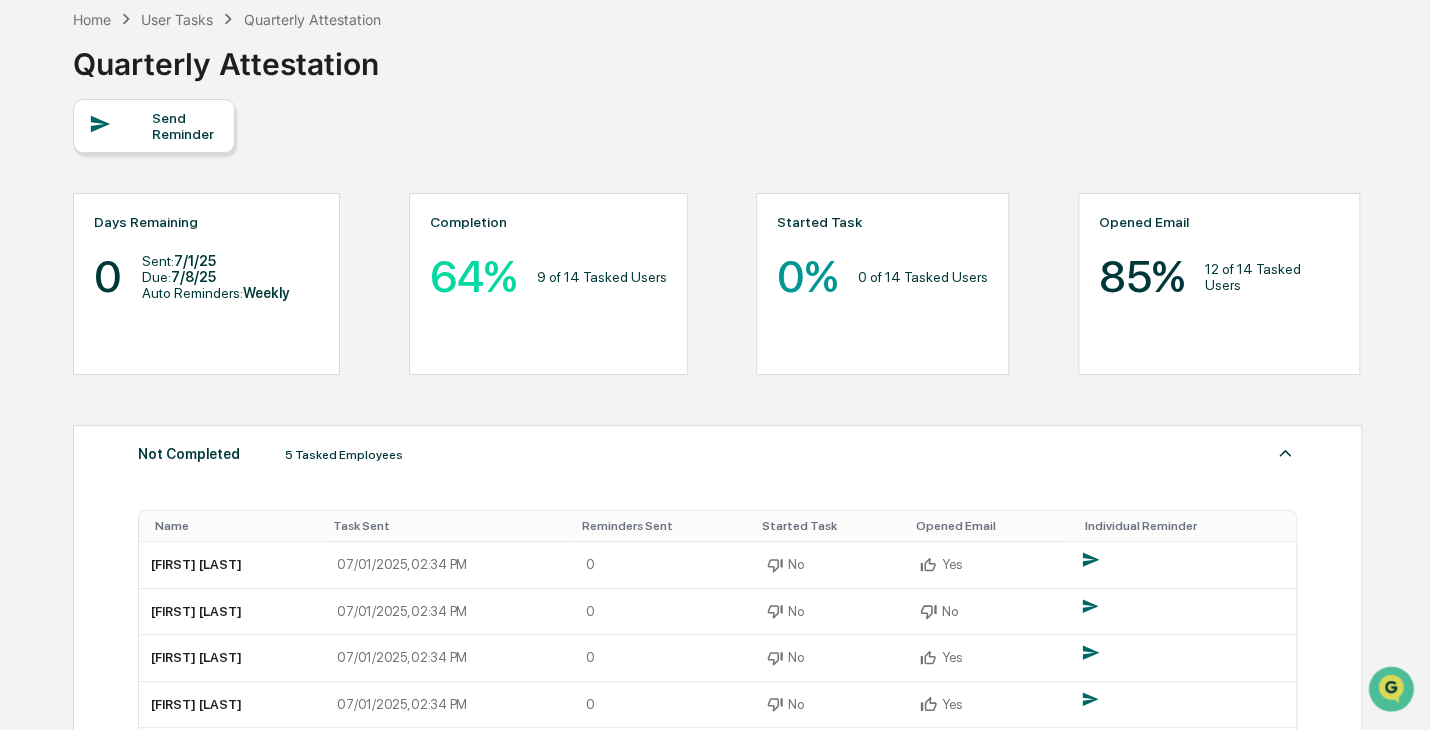 scroll, scrollTop: 0, scrollLeft: 0, axis: both 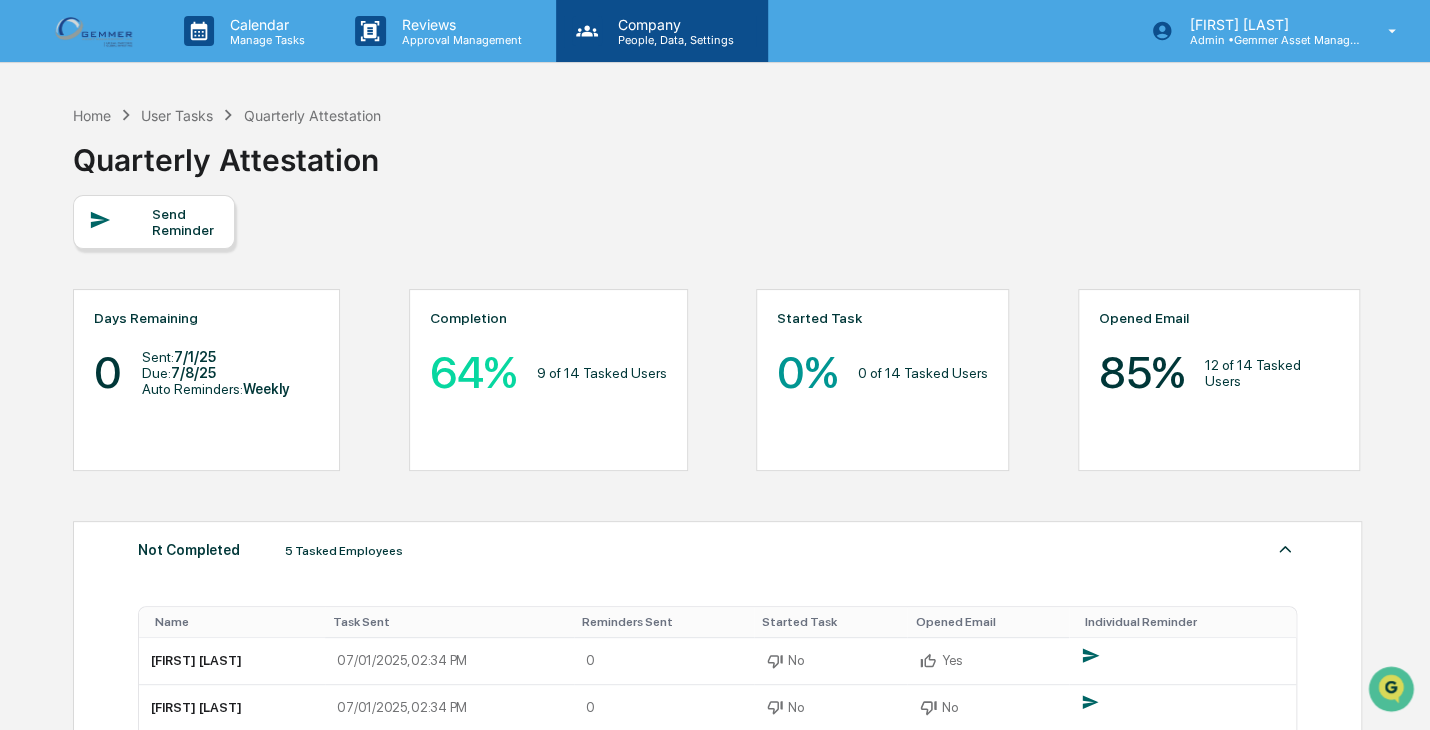 click on "People, Data, Settings" at bounding box center [673, 40] 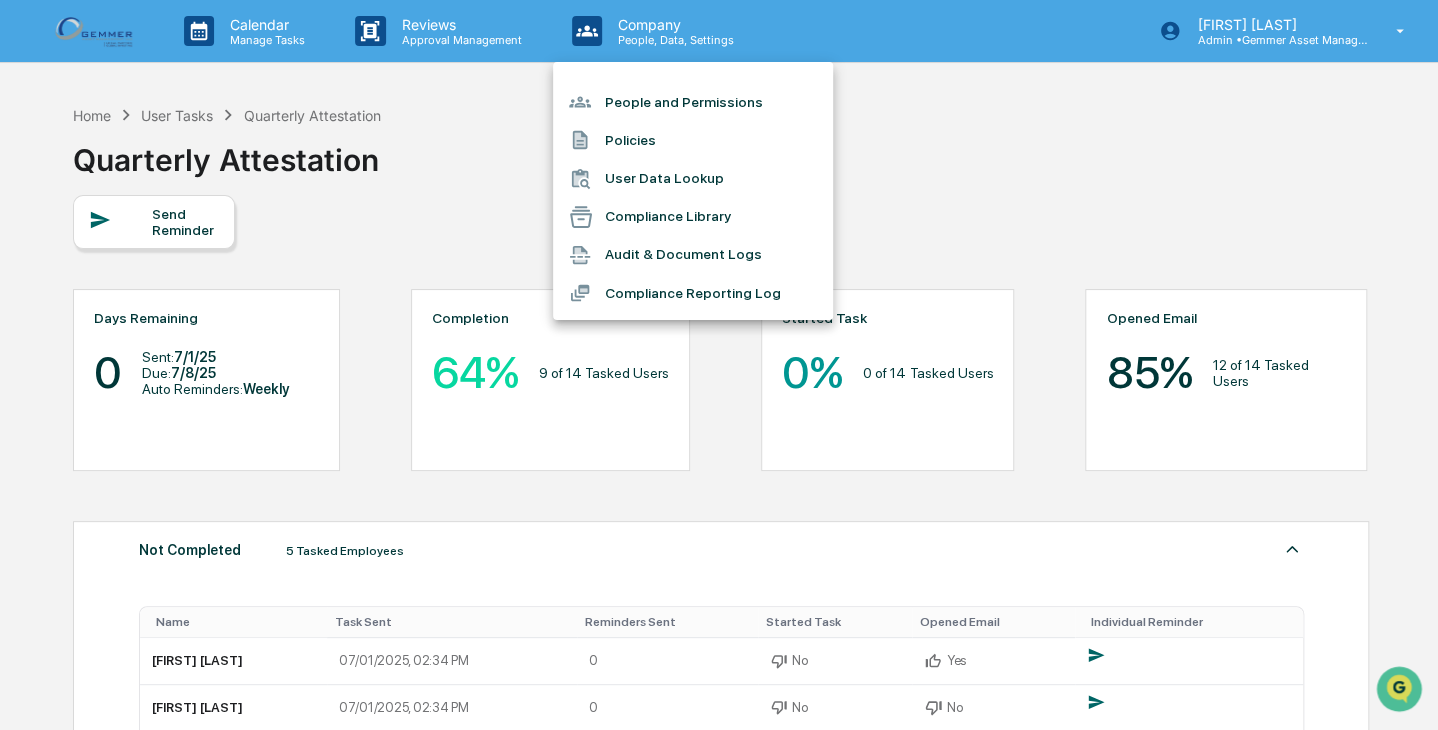 click on "User Data Lookup" at bounding box center (693, 179) 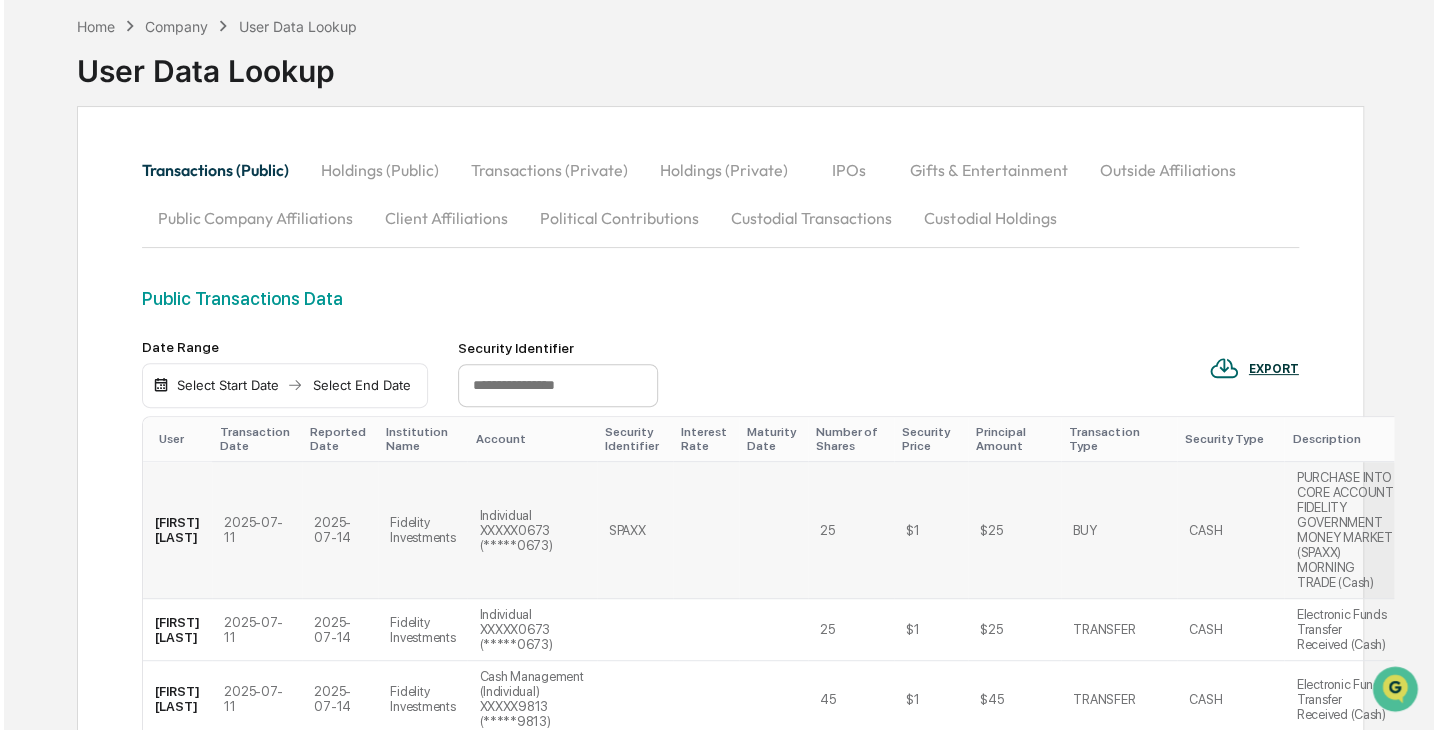 scroll, scrollTop: 0, scrollLeft: 0, axis: both 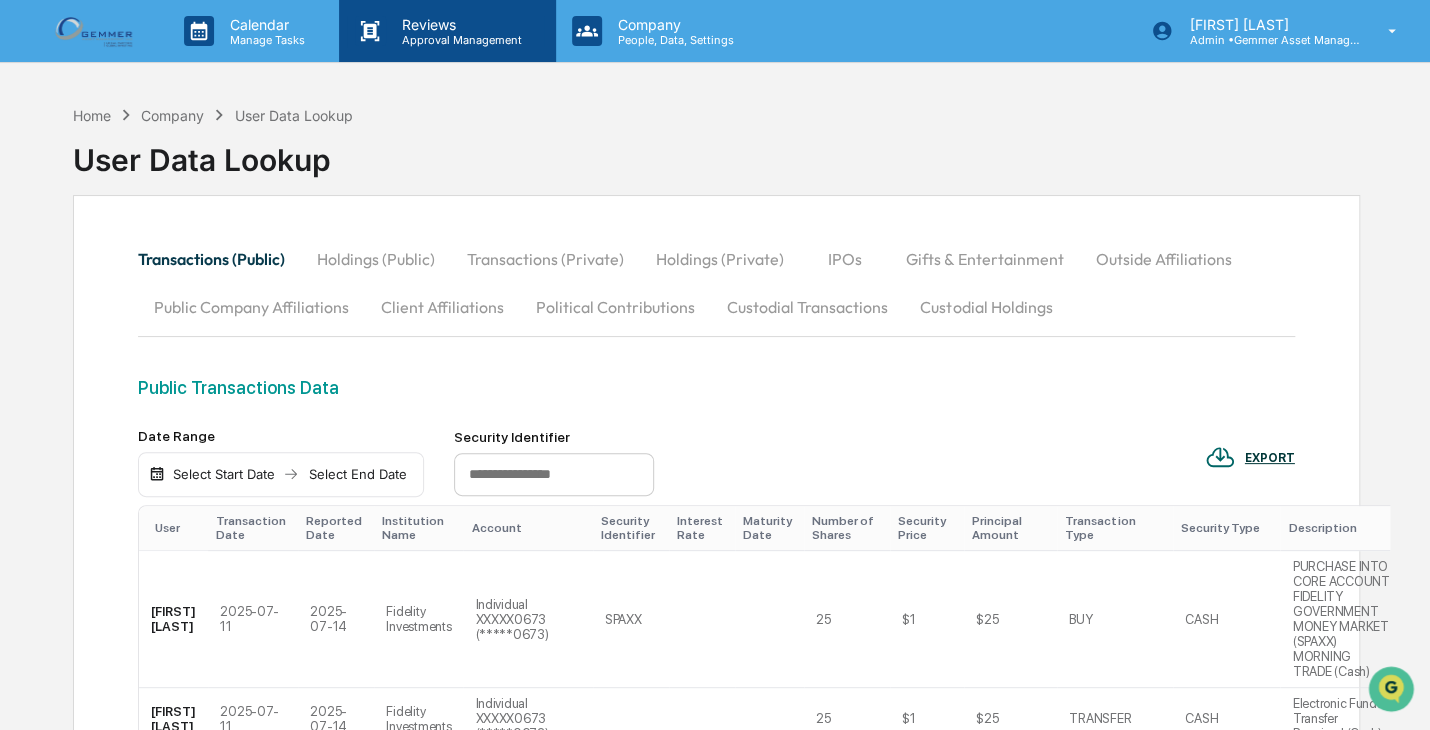 click on "Reviews" at bounding box center [459, 24] 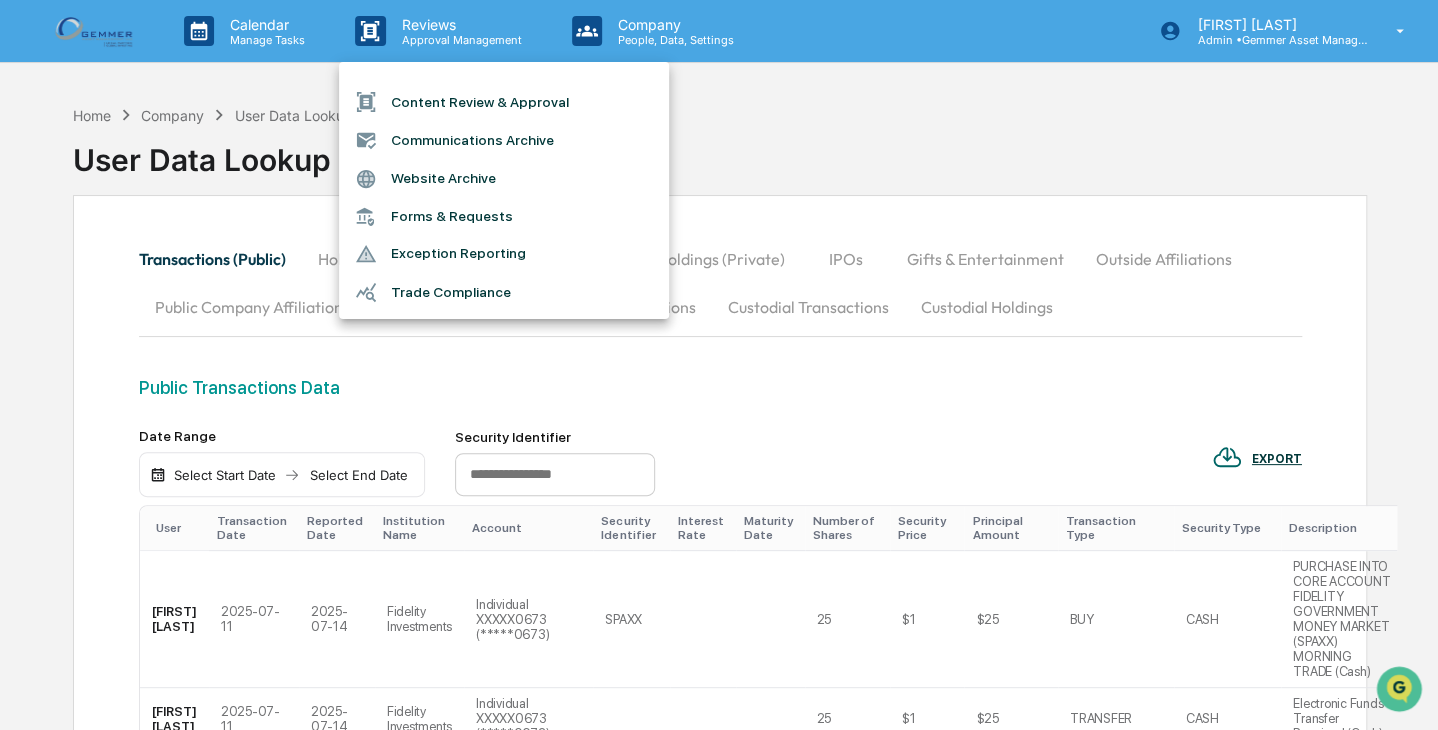 click at bounding box center (719, 365) 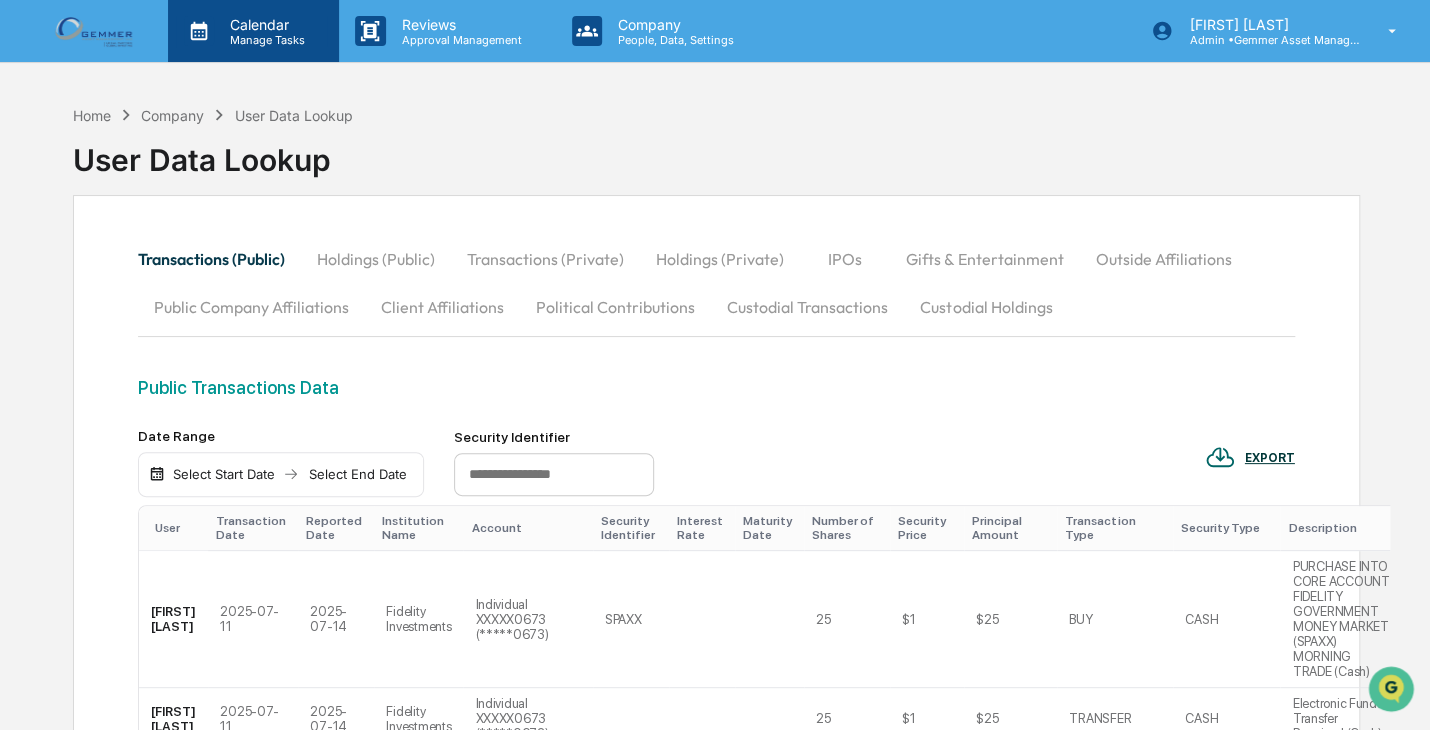 click on "Manage Tasks" at bounding box center [264, 40] 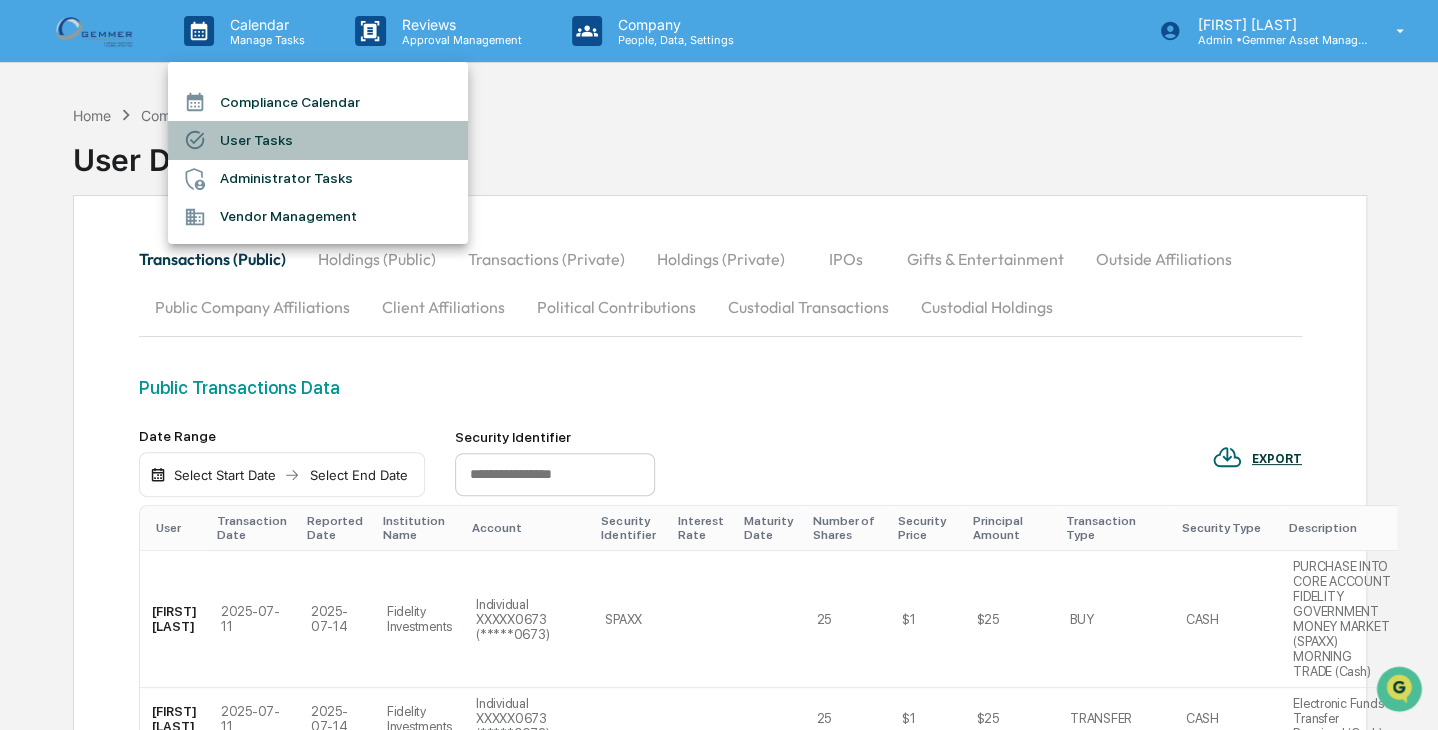 click on "User Tasks" at bounding box center (318, 140) 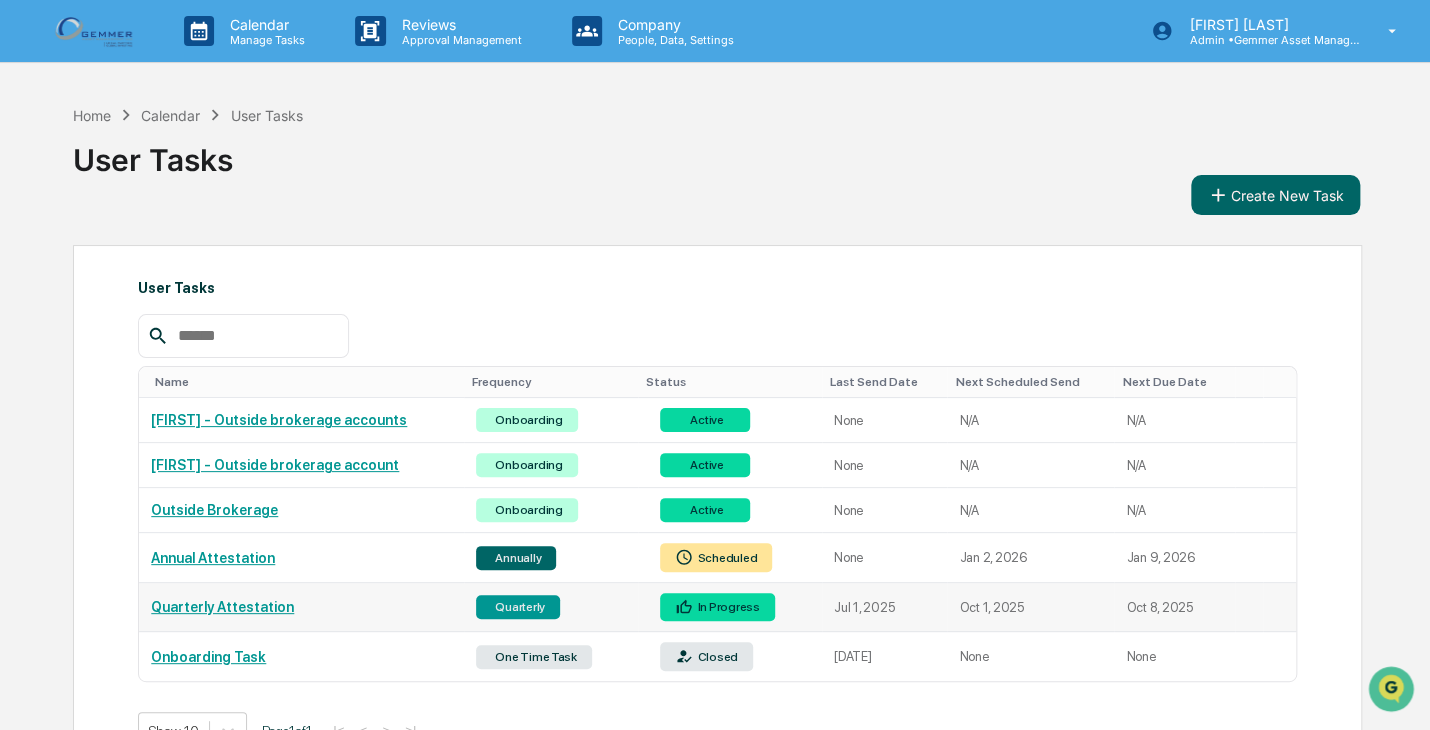 click on "Quarterly Attestation" at bounding box center (301, 607) 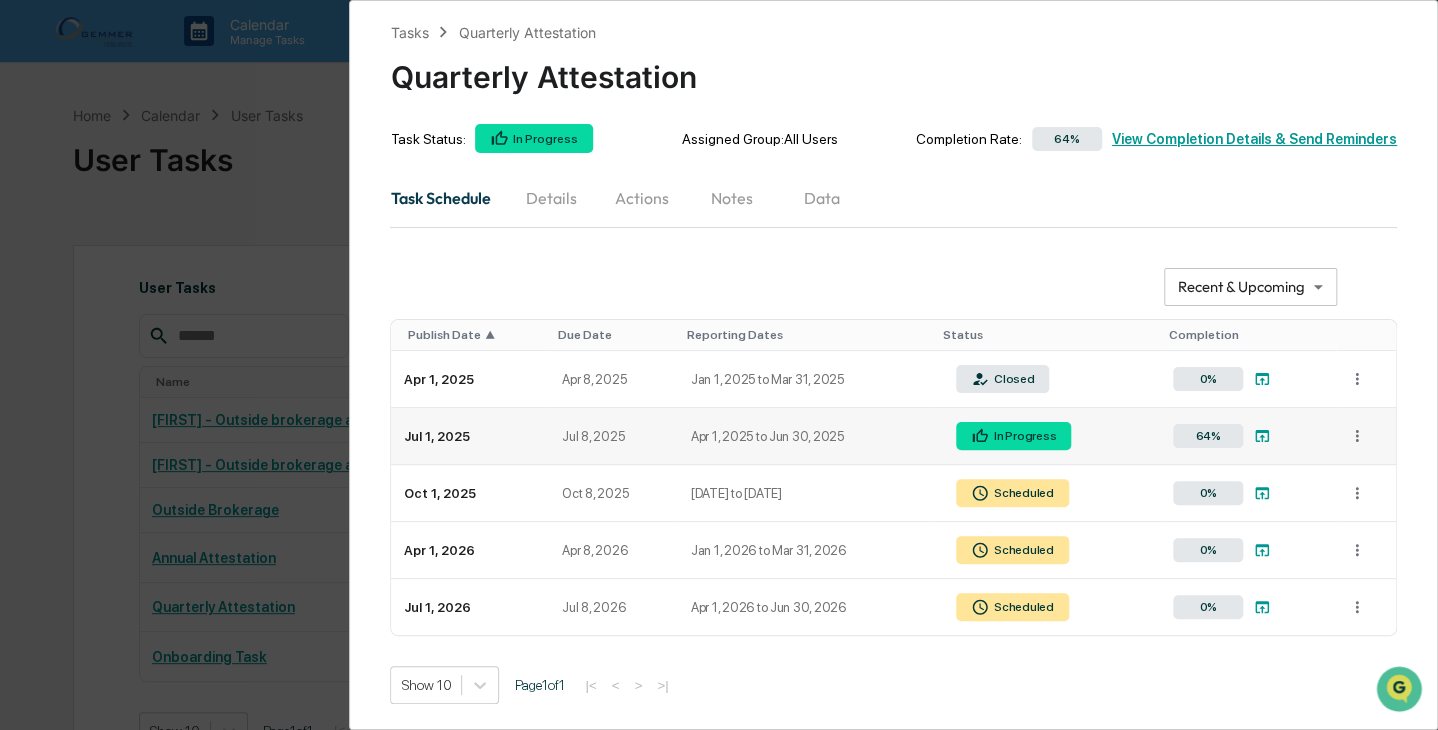click on "Jul 8, 2025" at bounding box center [614, 436] 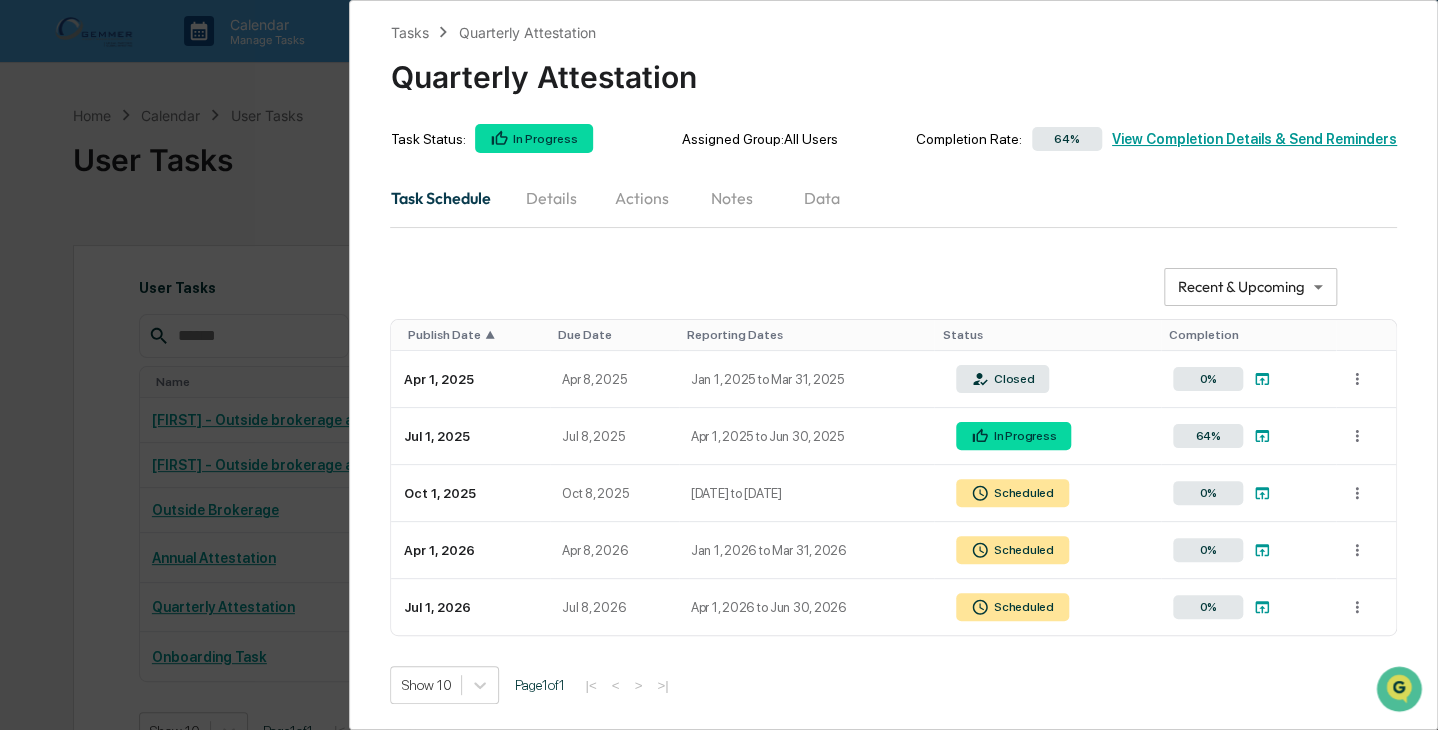 drag, startPoint x: 552, startPoint y: 197, endPoint x: 491, endPoint y: 332, distance: 148.14183 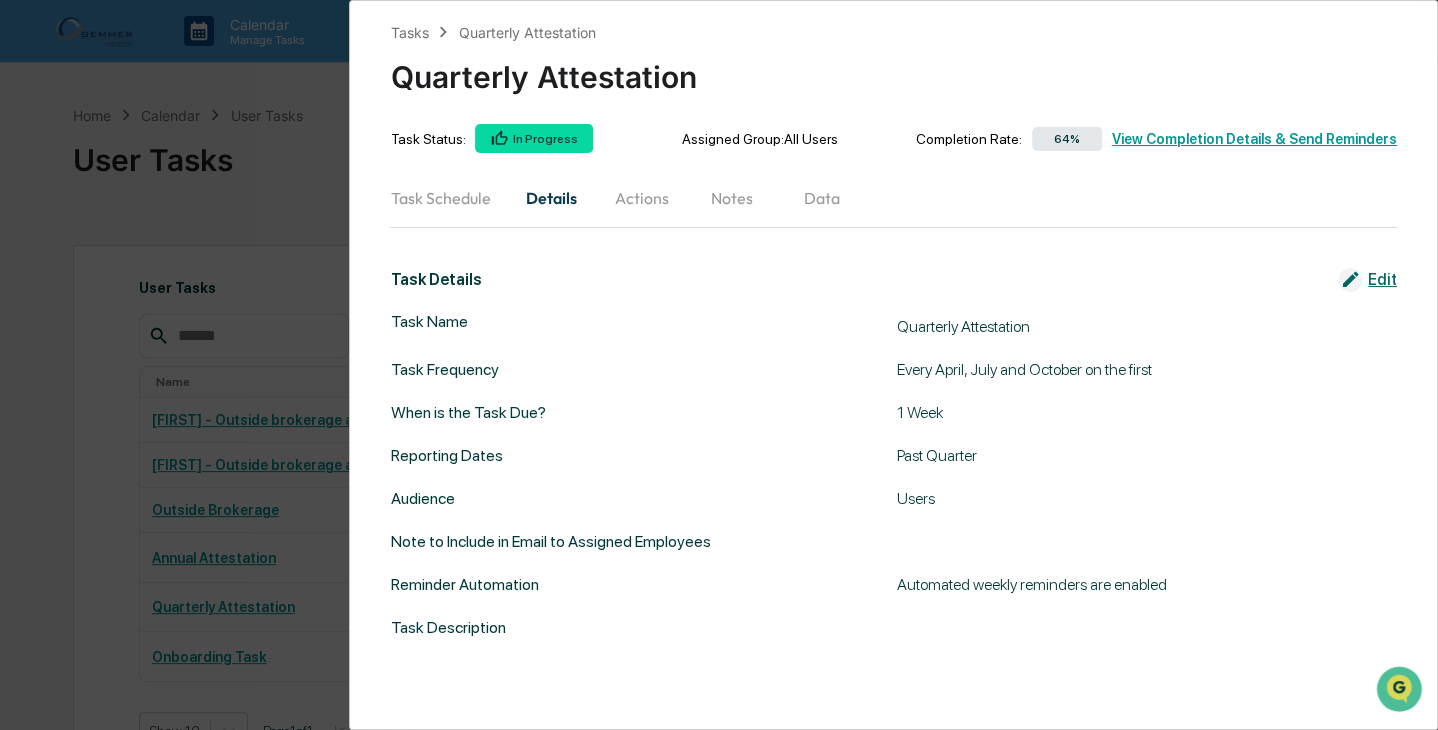 click on "Actions" at bounding box center [641, 198] 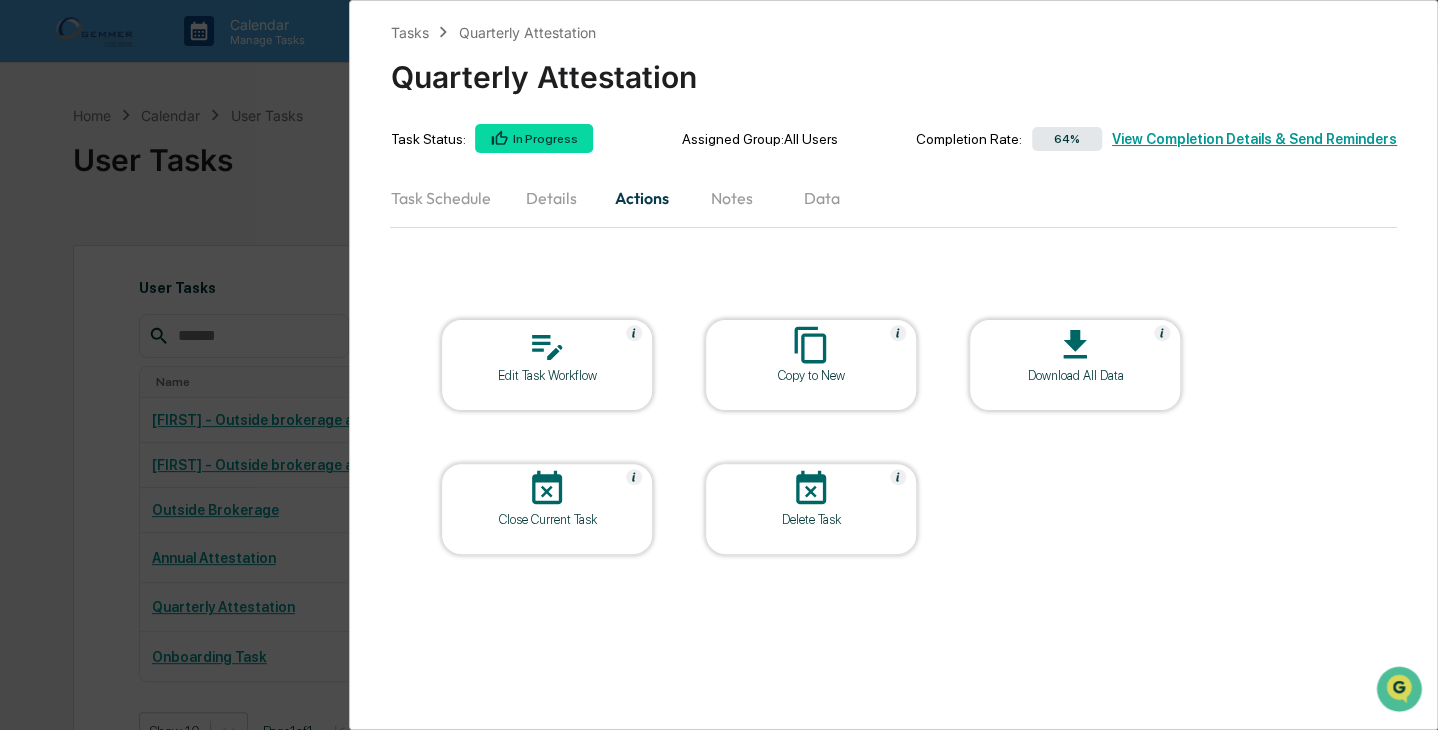 click on "Notes" at bounding box center (731, 198) 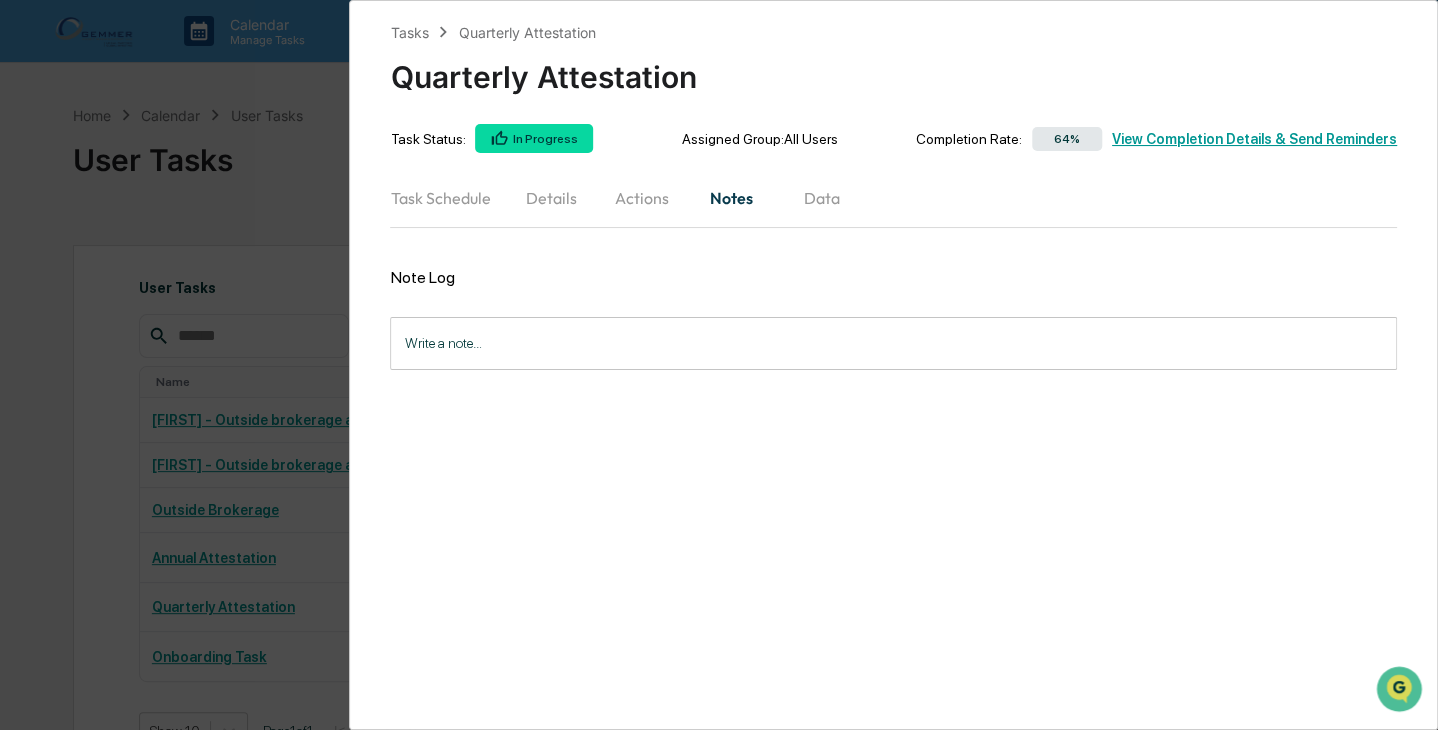 click on "Data" at bounding box center [821, 198] 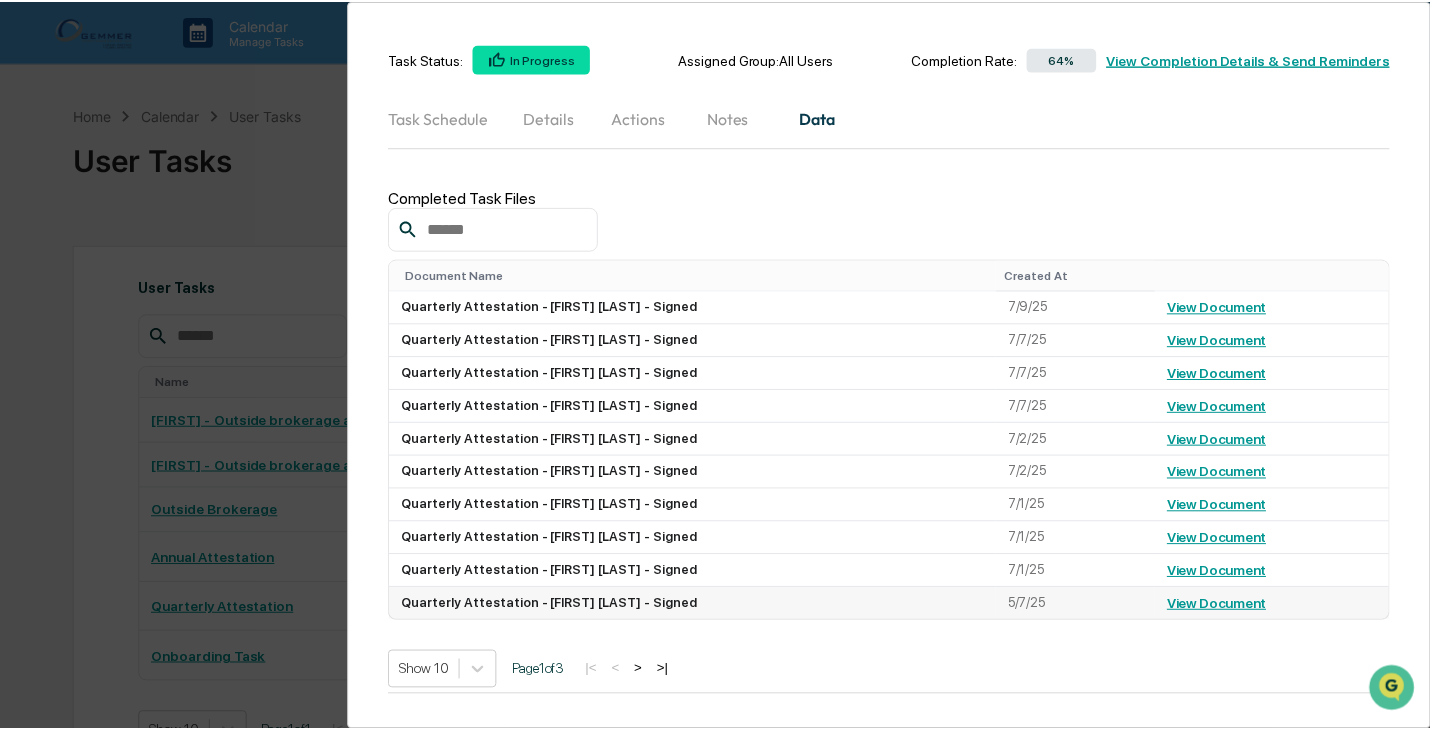 scroll, scrollTop: 0, scrollLeft: 0, axis: both 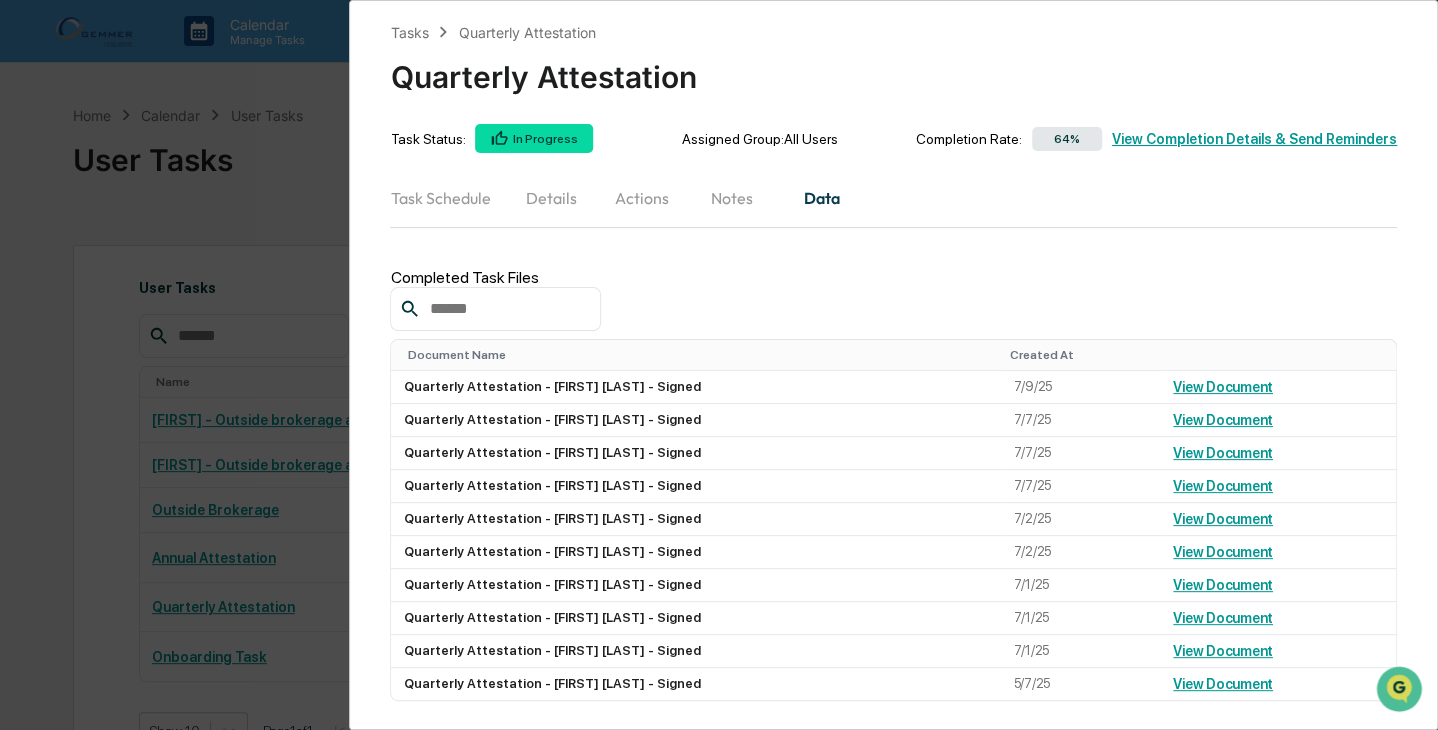 click on "64% View Completion Details & Send Reminders" at bounding box center [1209, 139] 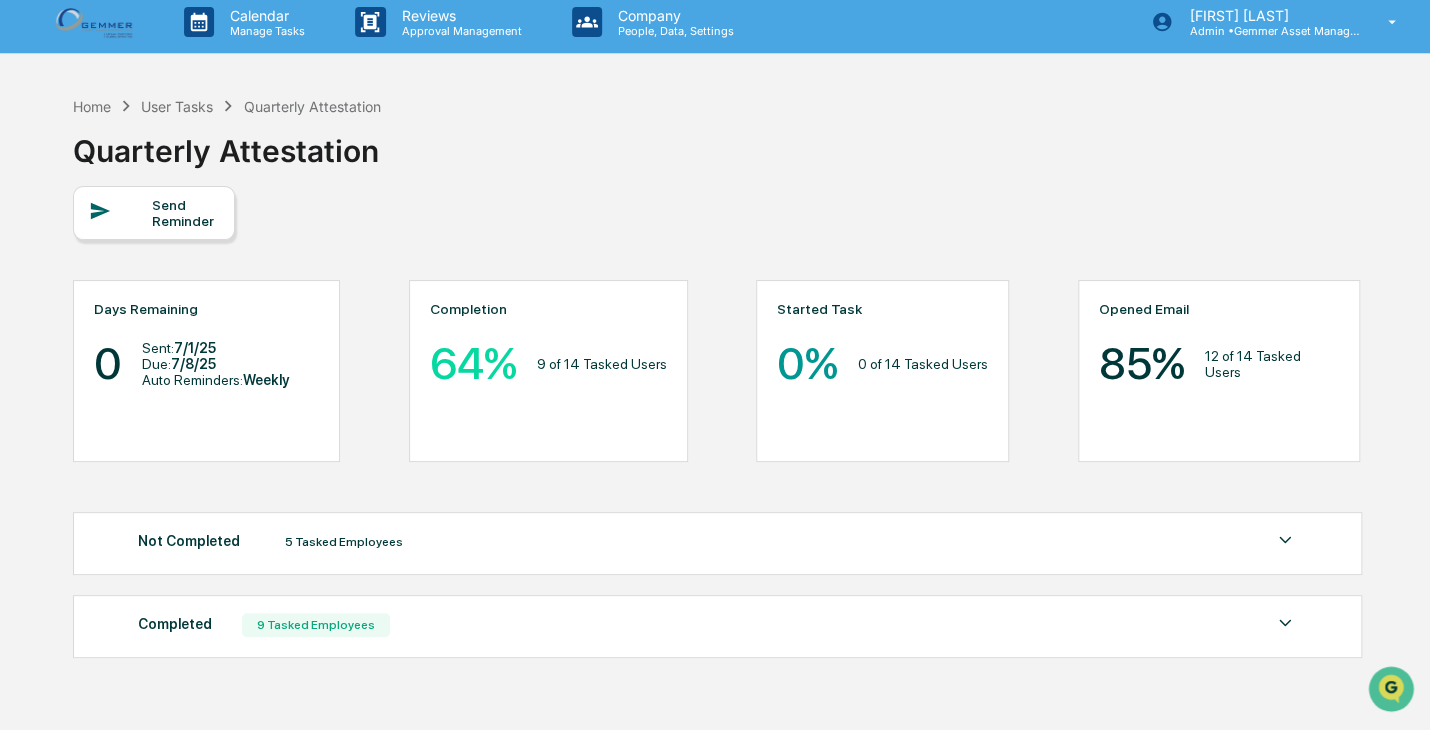 scroll, scrollTop: 95, scrollLeft: 0, axis: vertical 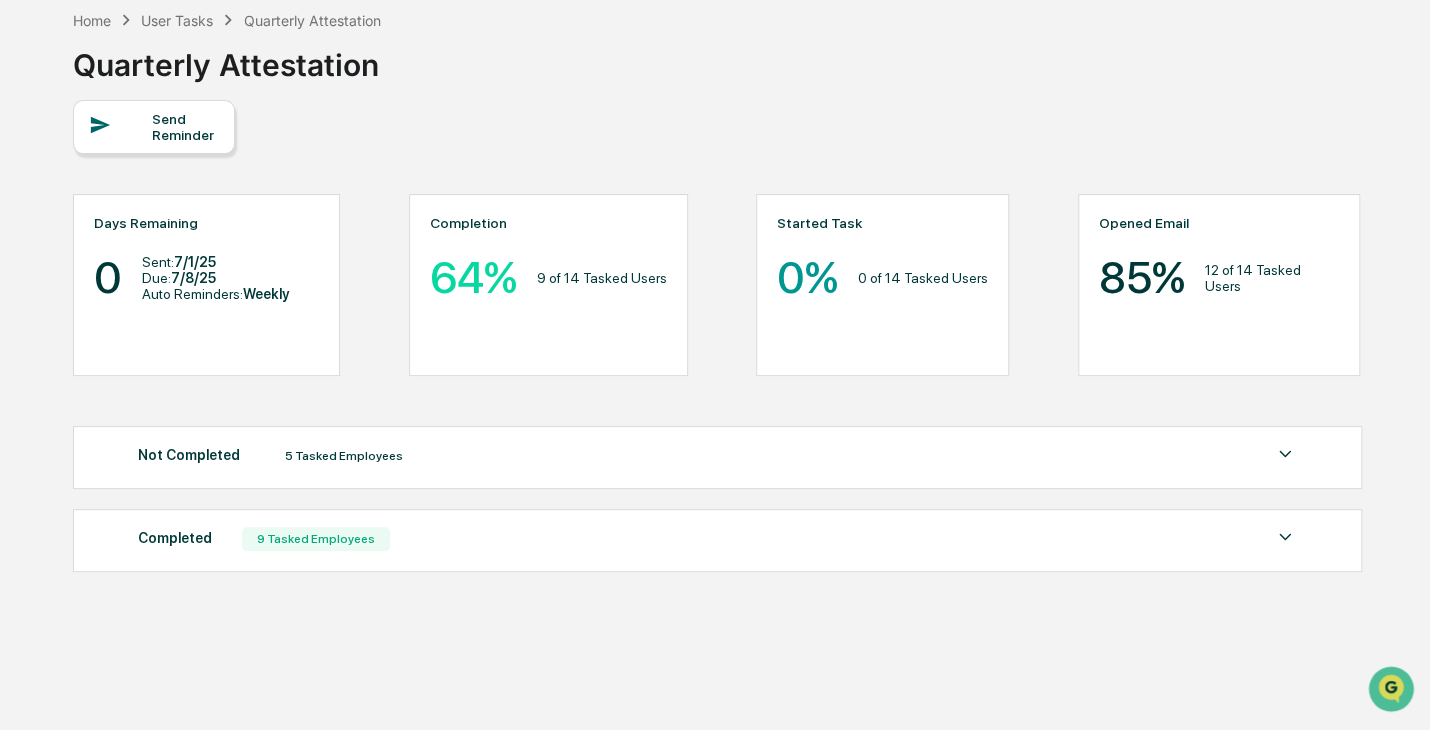 click on "9 Tasked Employees" at bounding box center [316, 539] 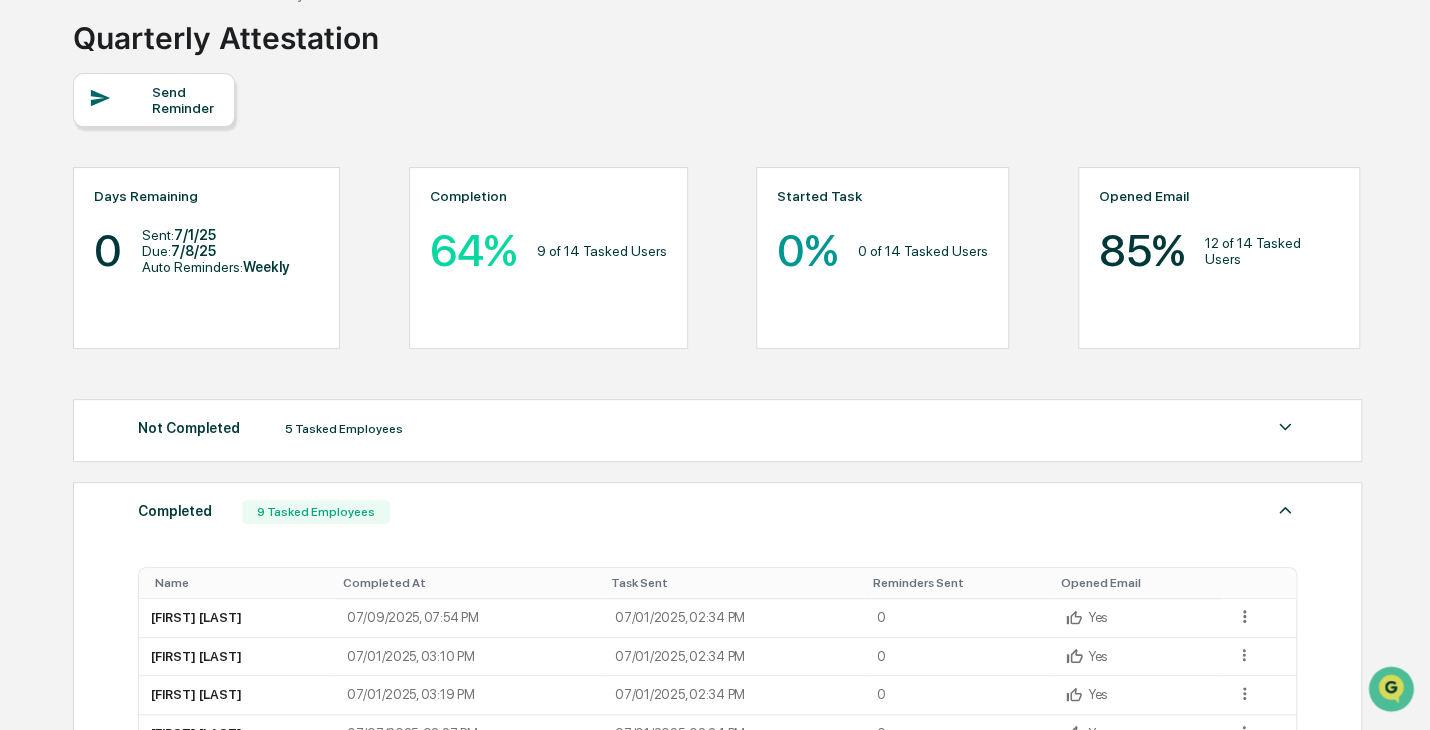 scroll, scrollTop: 415, scrollLeft: 0, axis: vertical 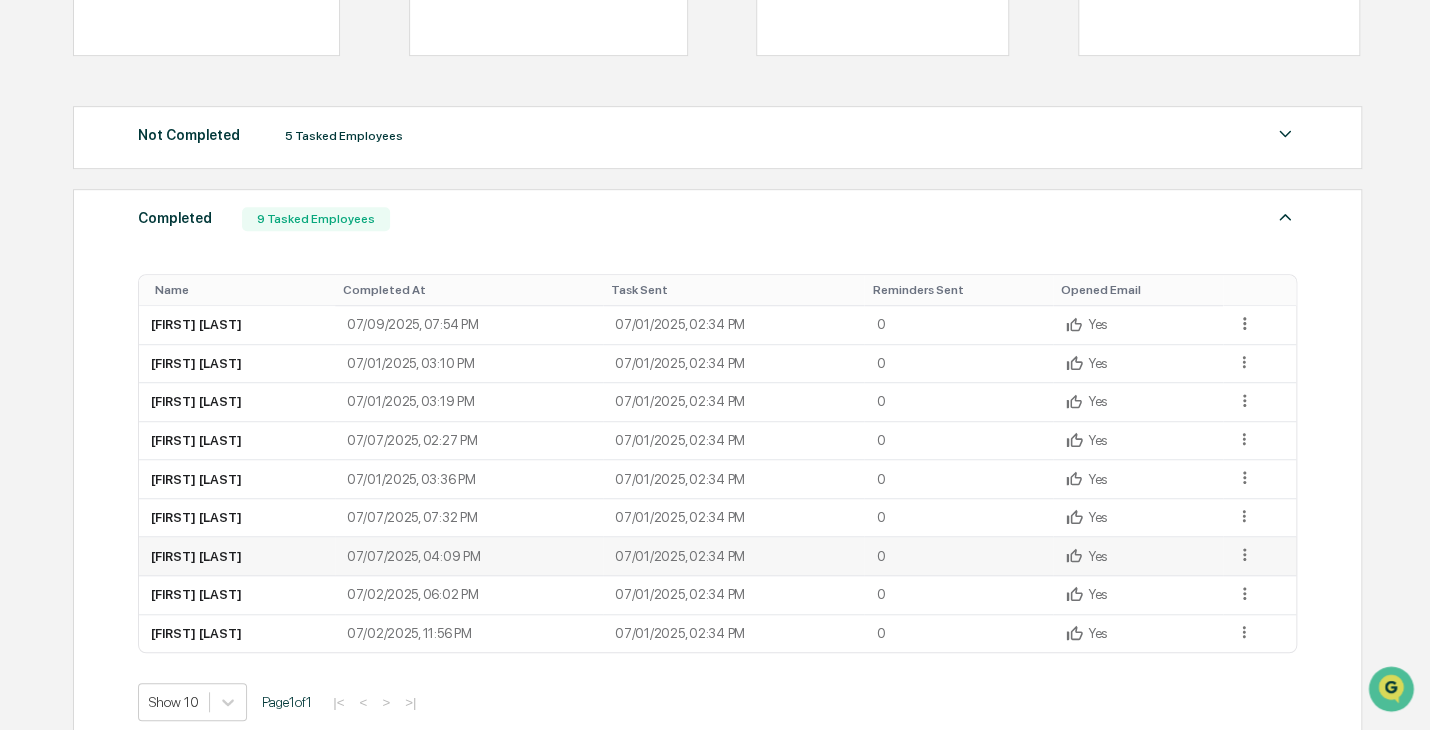 click on "[FIRST] [LAST]" at bounding box center (236, 556) 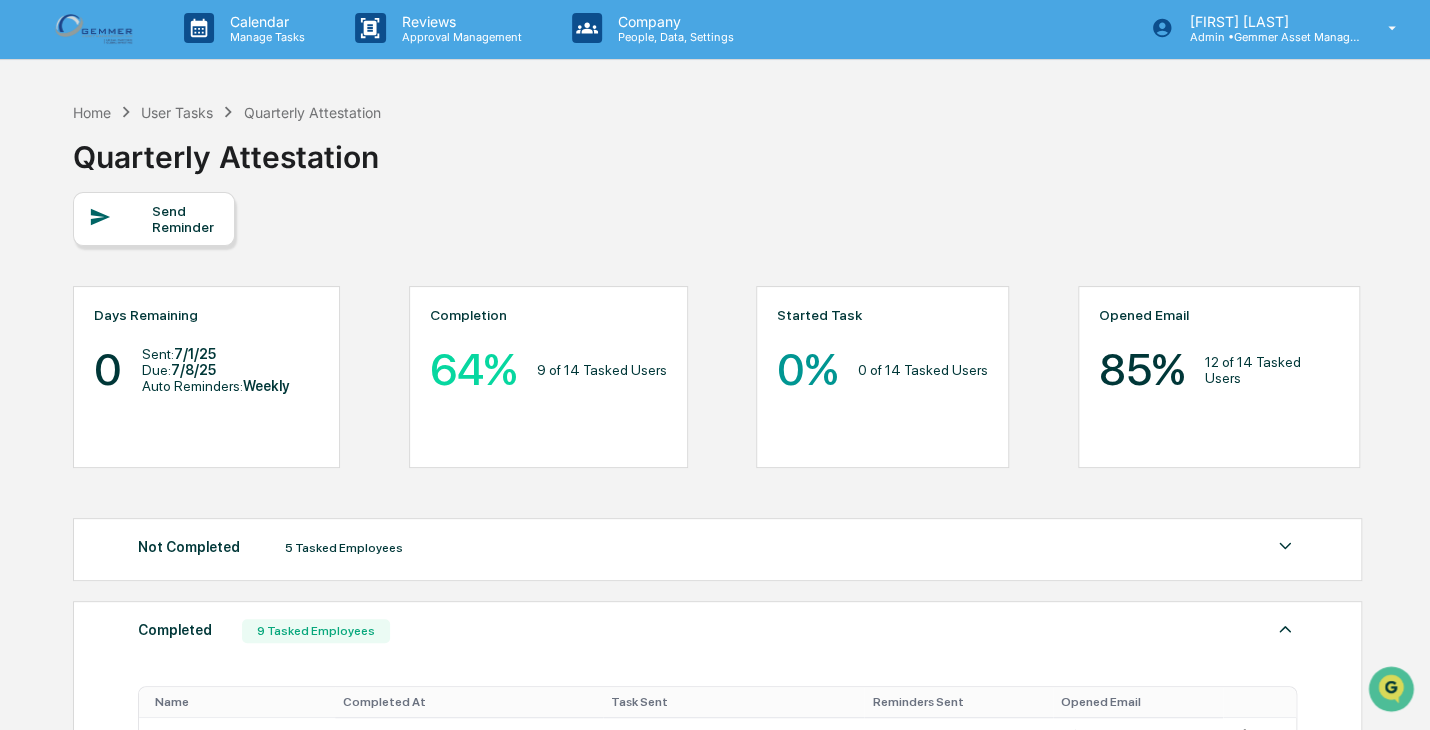 scroll, scrollTop: 0, scrollLeft: 0, axis: both 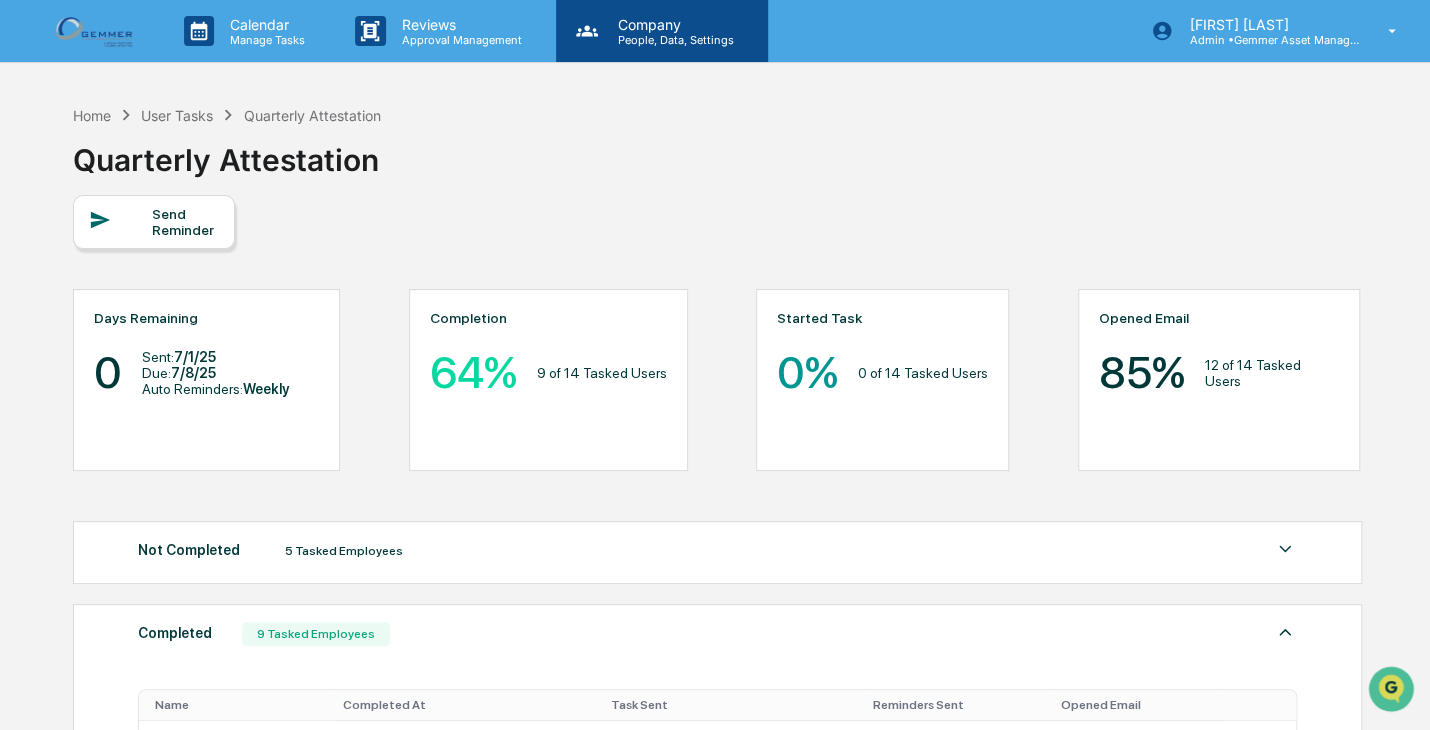 click on "Company" at bounding box center [673, 24] 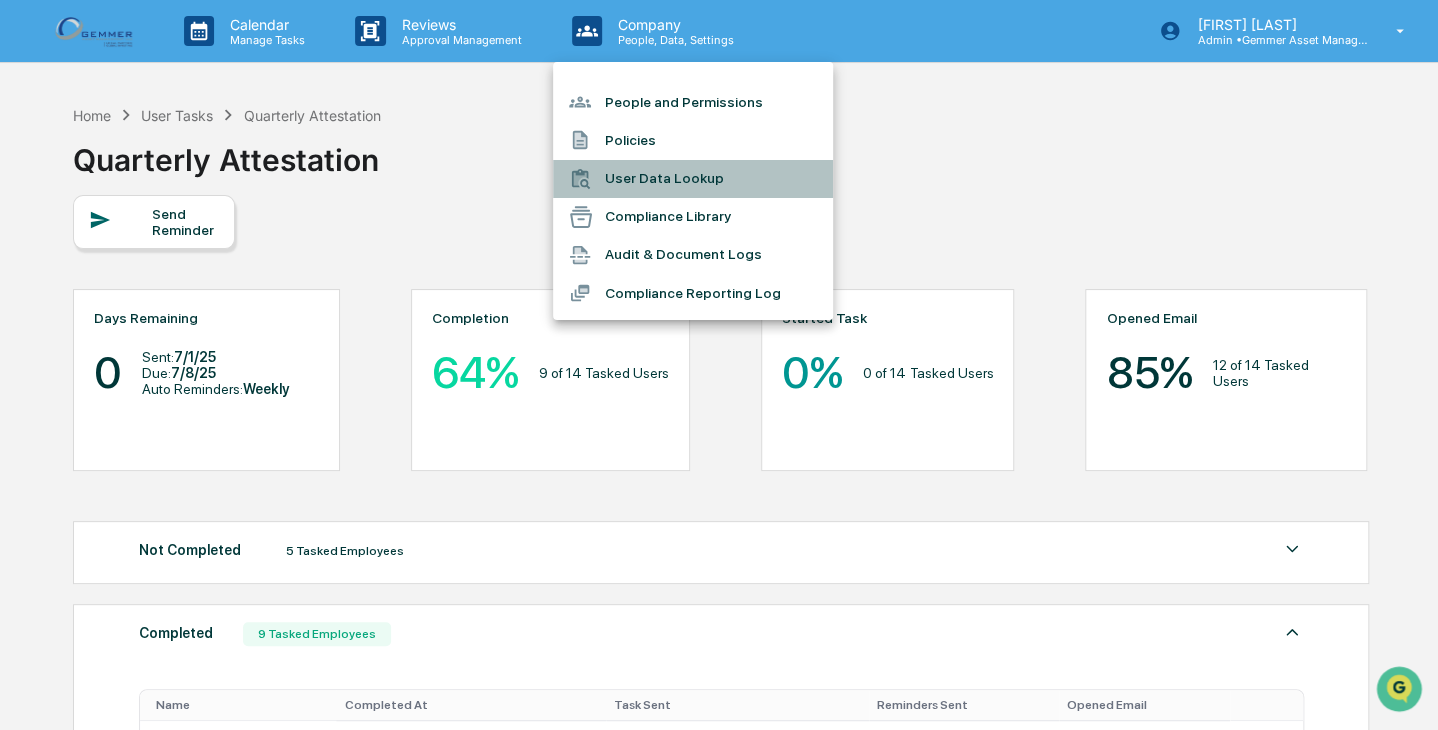 click on "User Data Lookup" at bounding box center (693, 179) 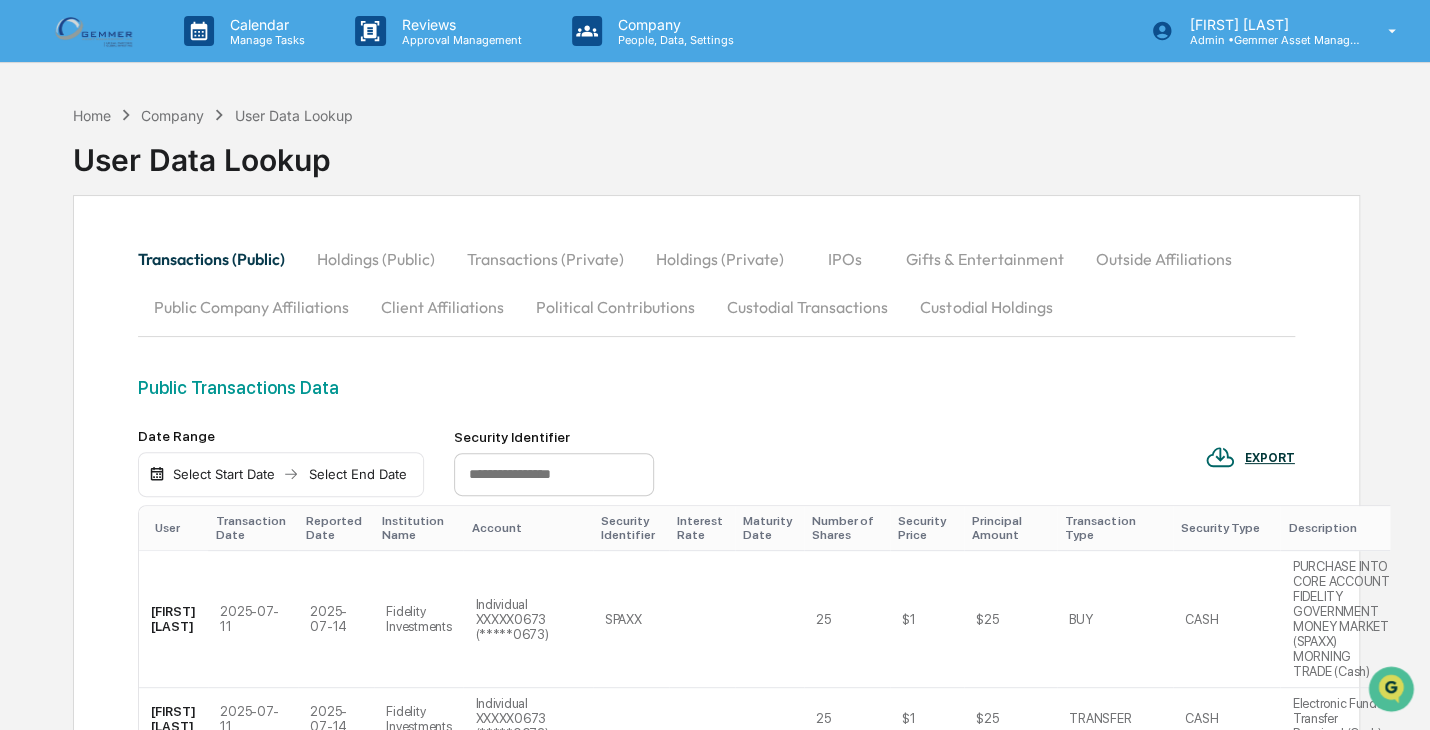 click at bounding box center [96, 30] 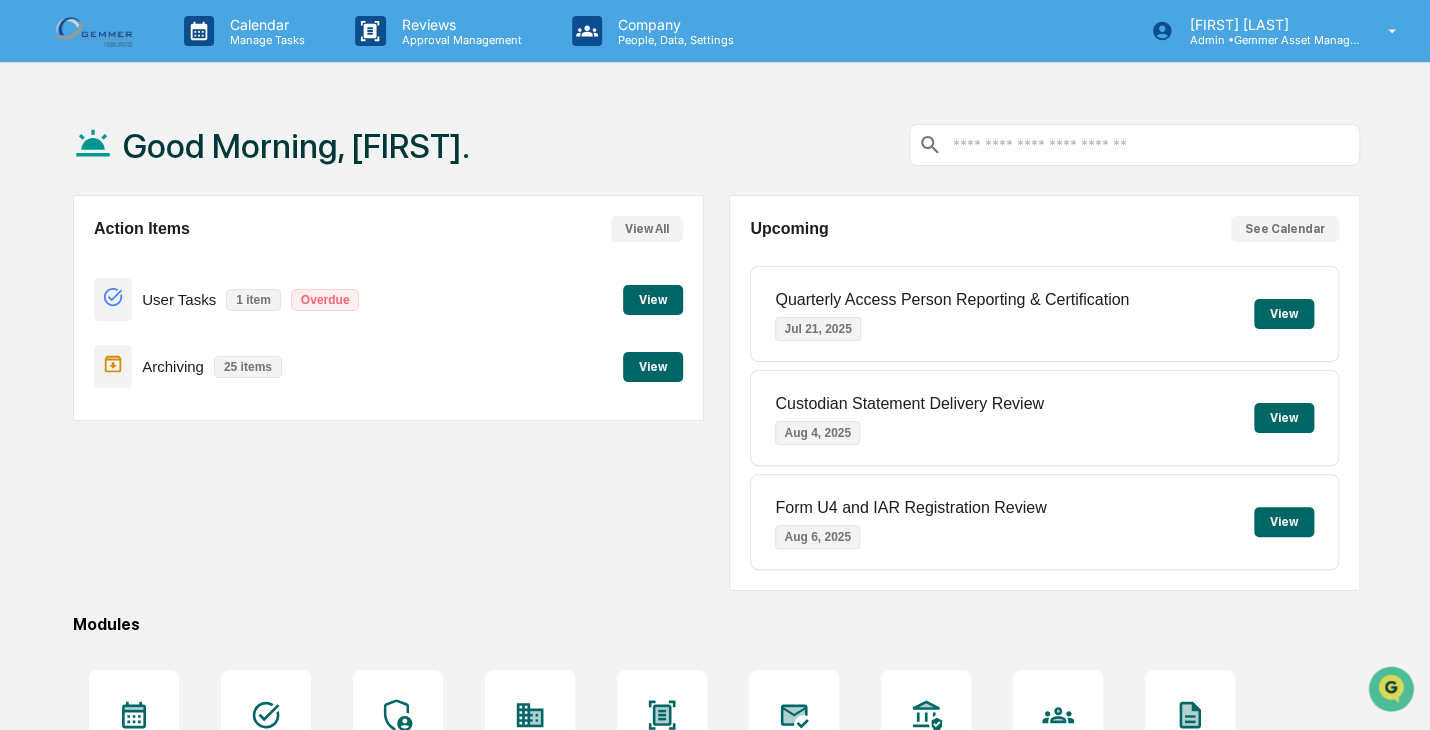 click on "View" at bounding box center [653, 367] 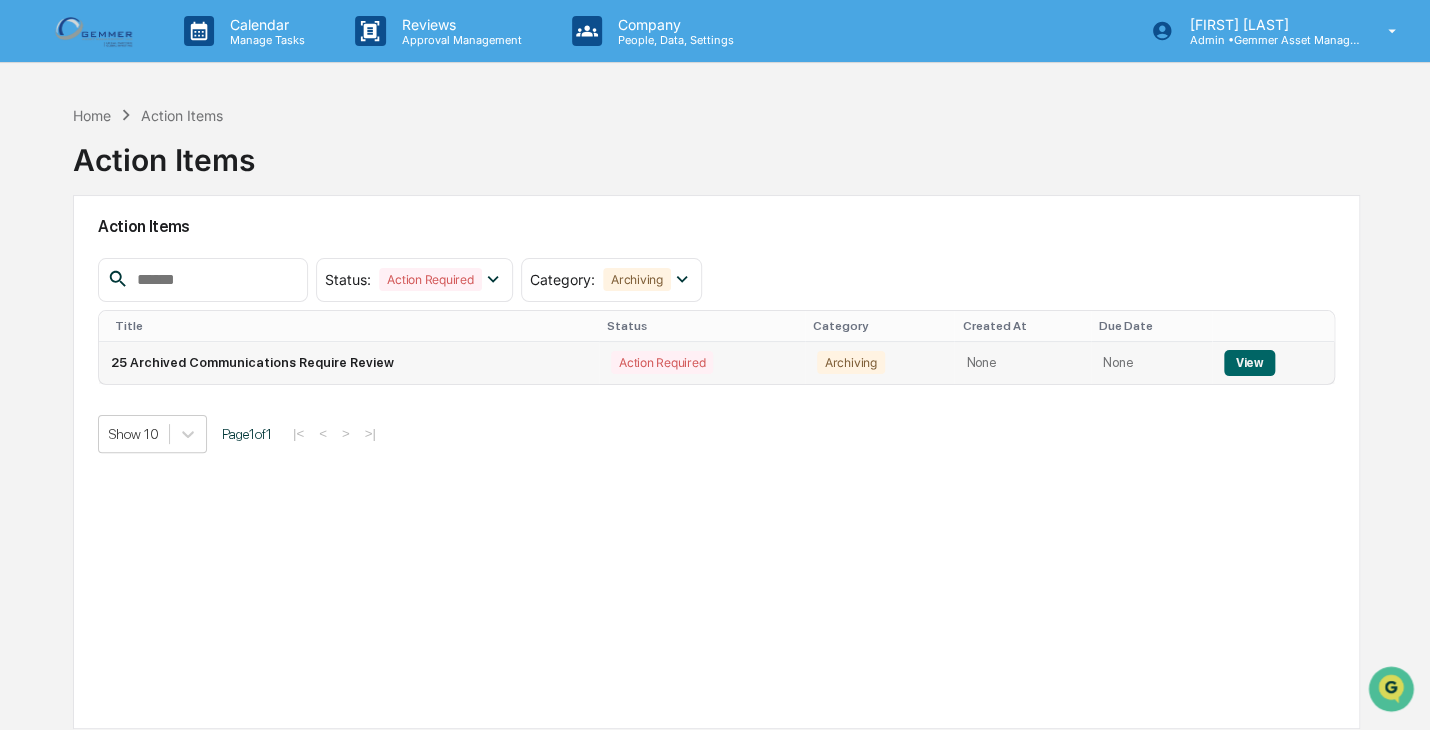 click on "View" at bounding box center (1249, 363) 